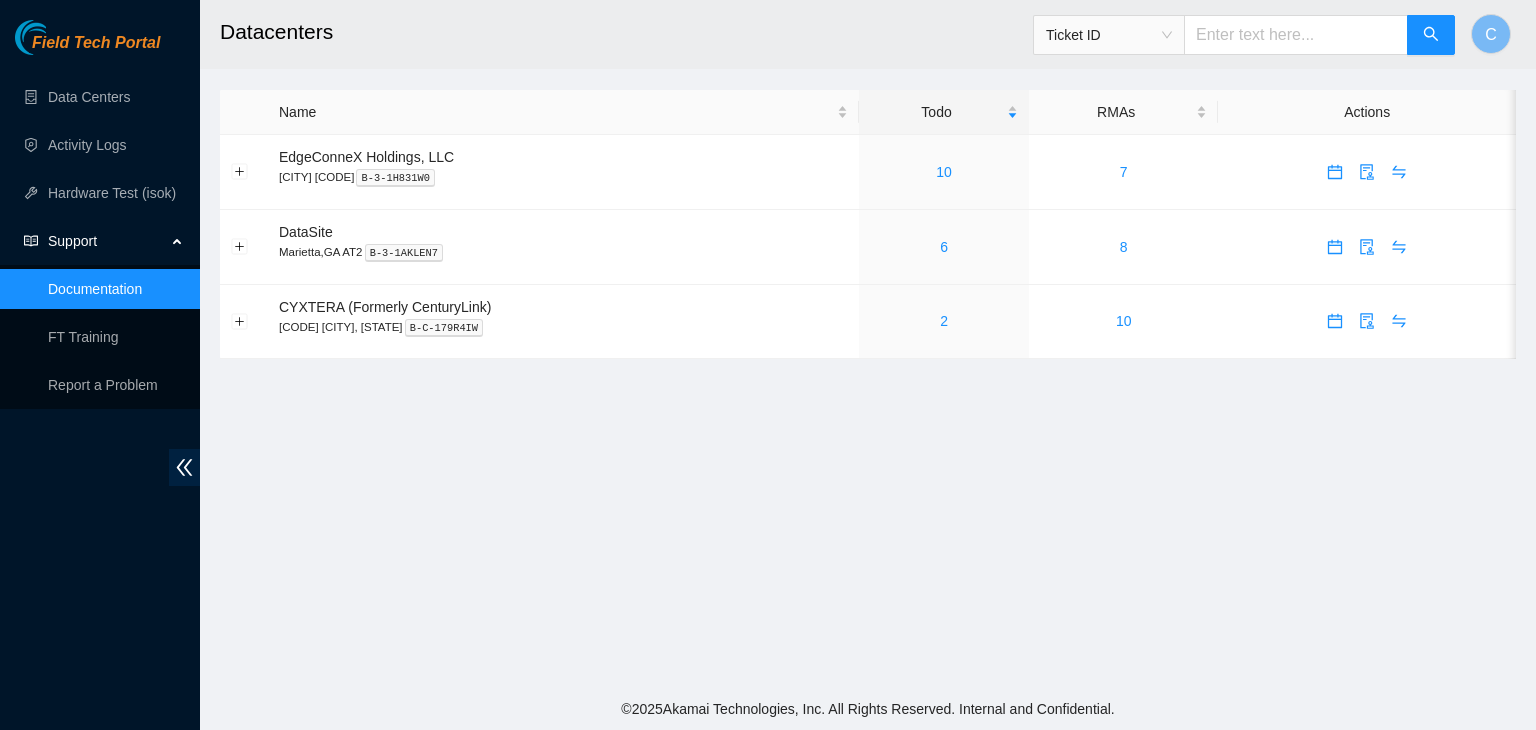 scroll, scrollTop: 0, scrollLeft: 0, axis: both 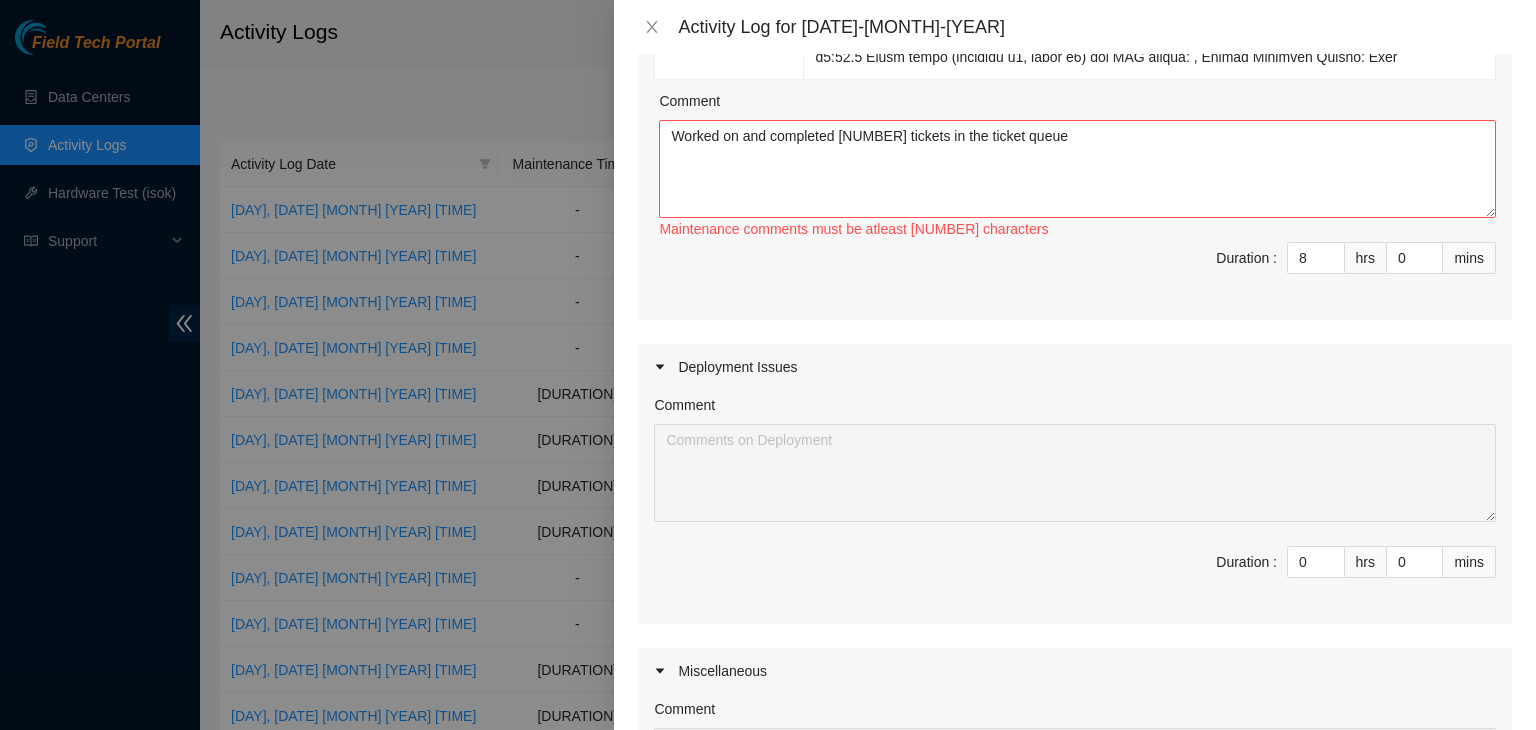 click on "Worked on and completed [NUMBER] tickets in the ticket queue" at bounding box center (1077, 169) 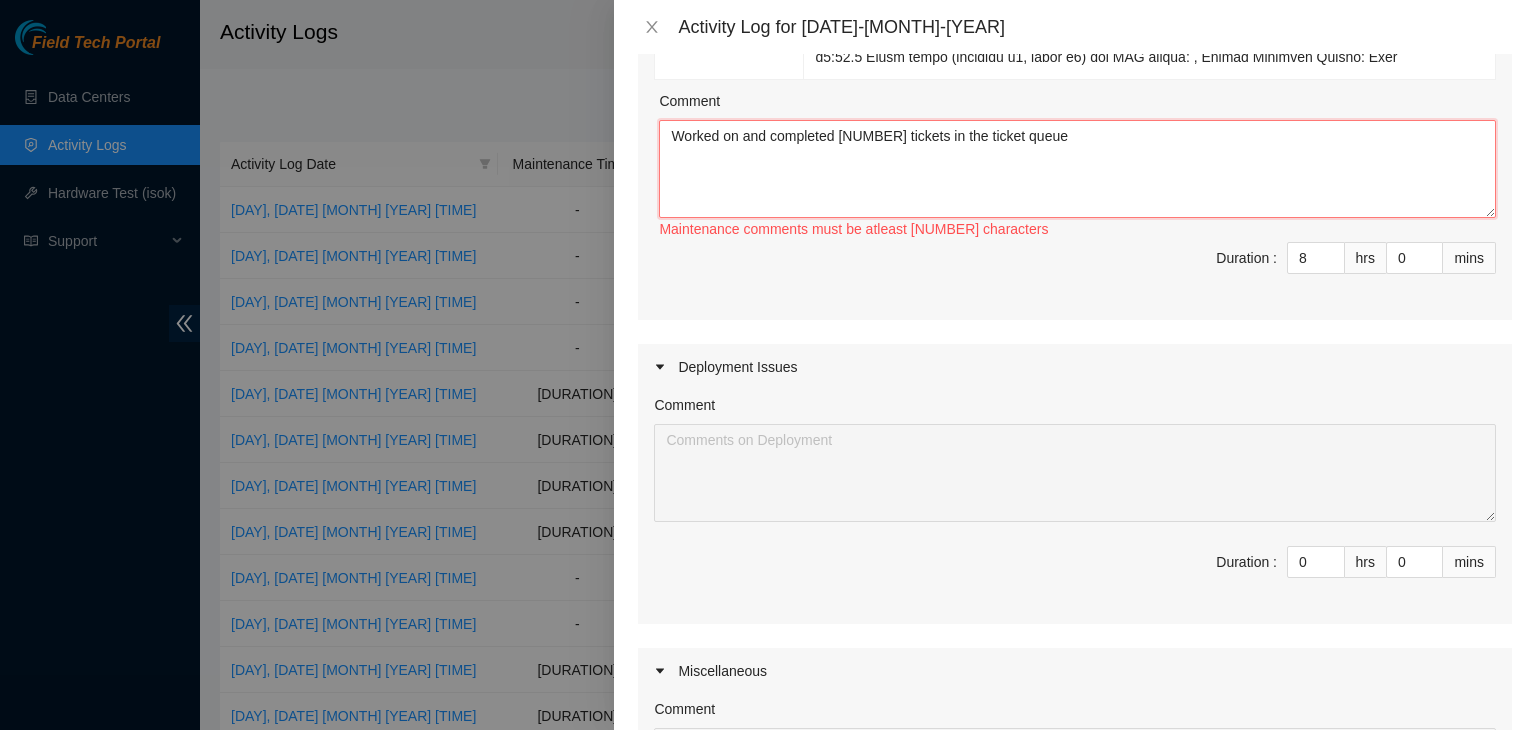click on "Worked on and completed [NUMBER] tickets in the ticket queue" at bounding box center (1077, 169) 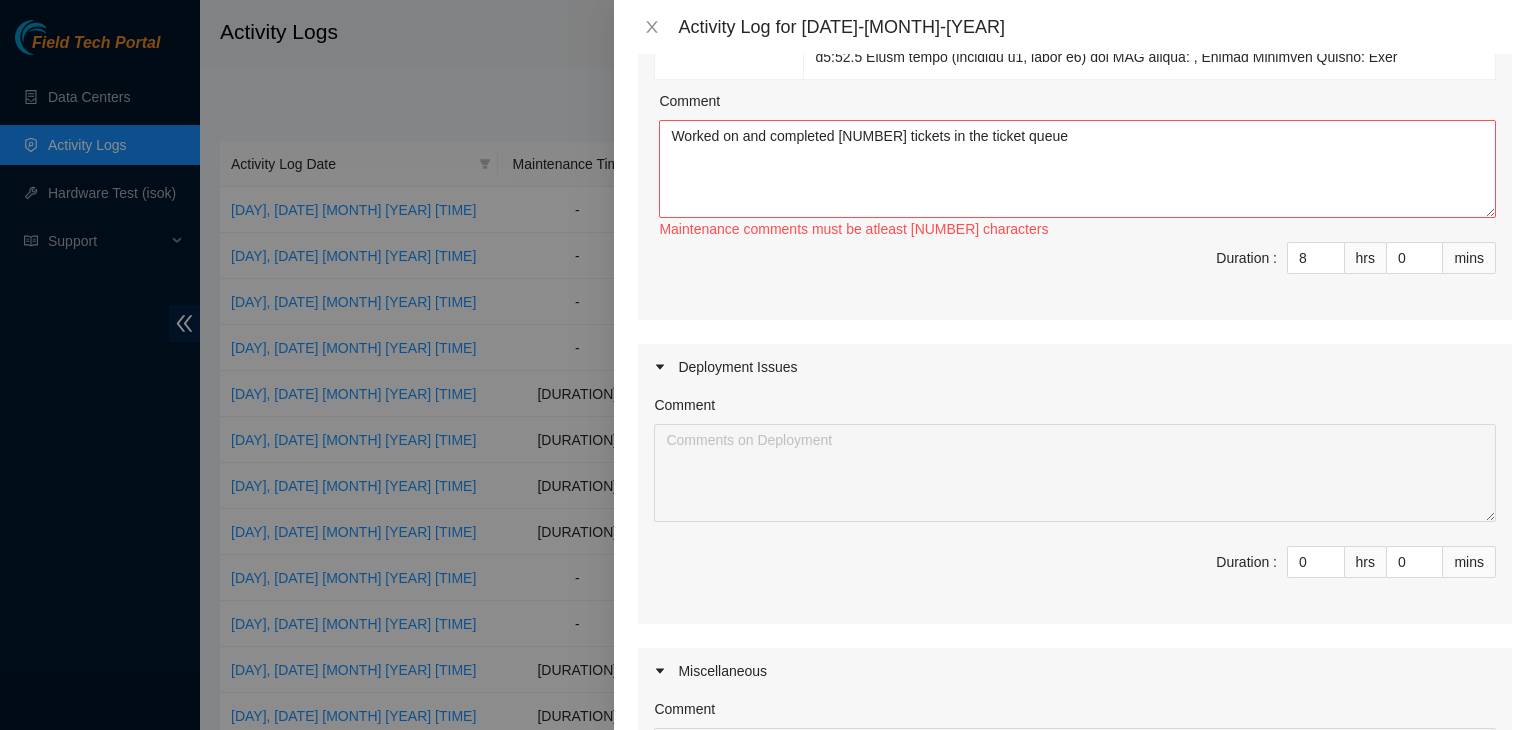 click on "Deployment Issues" at bounding box center (1075, 367) 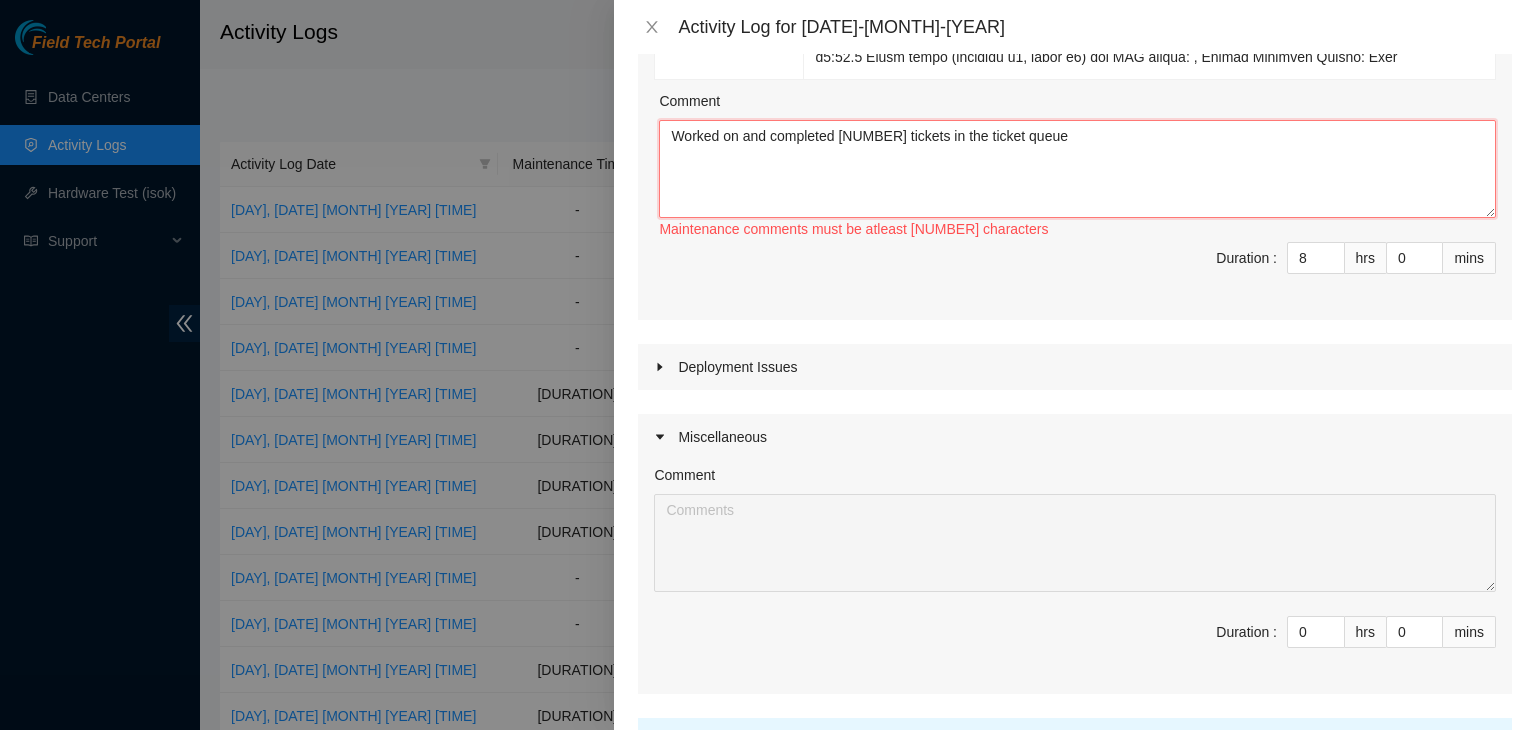 click on "Worked on and completed [NUMBER] tickets in the ticket queue" at bounding box center [1077, 169] 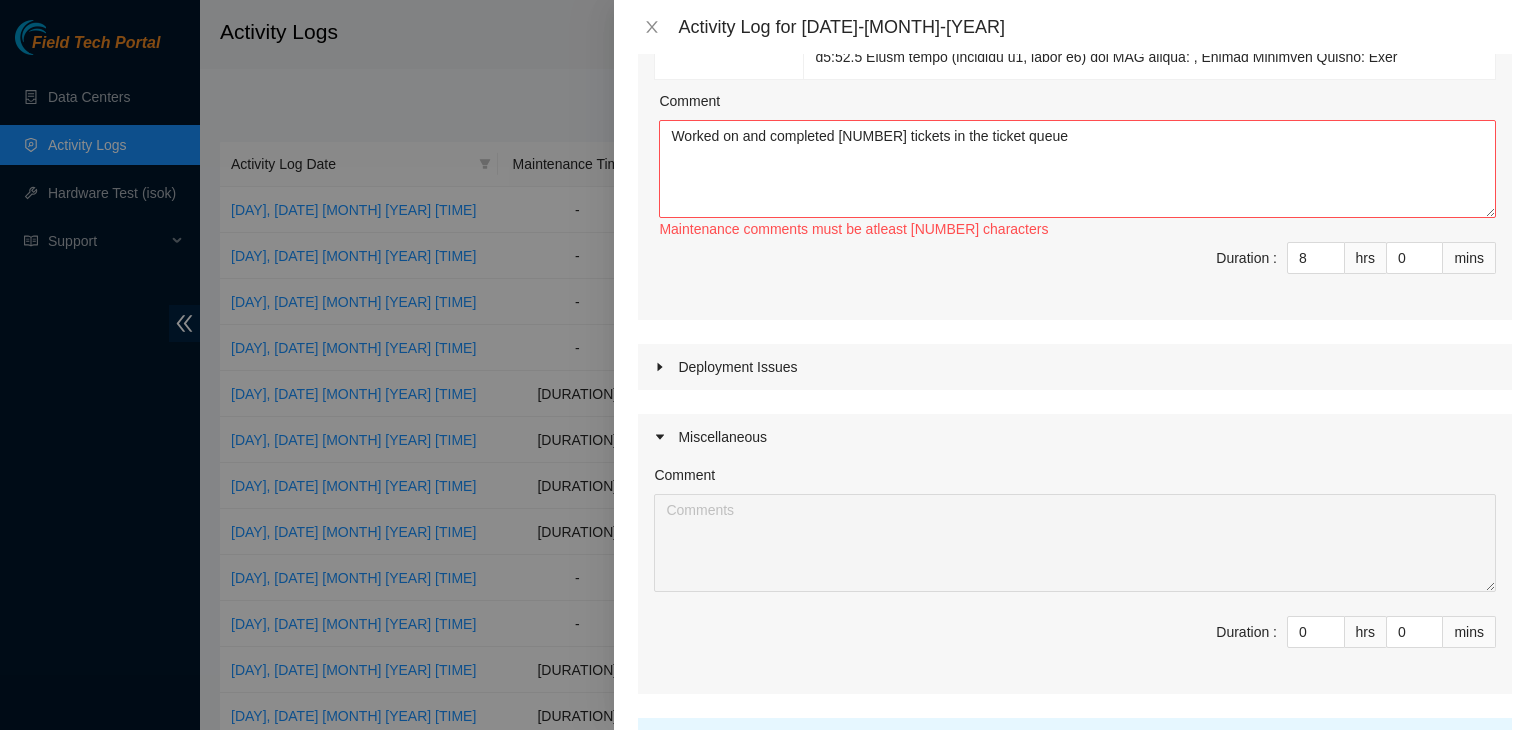 click on "Deployment Issues" at bounding box center [1075, 367] 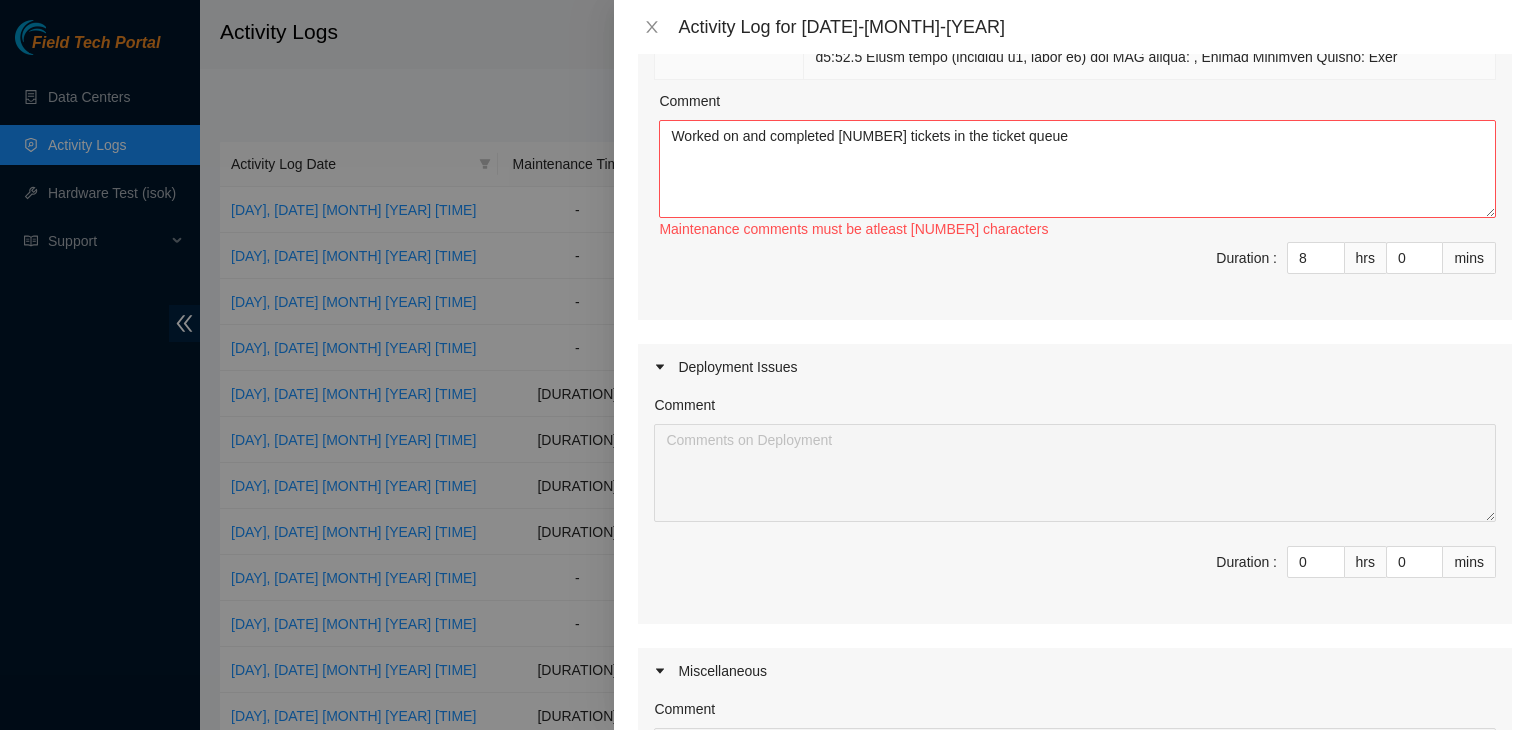 click at bounding box center (1150, -53) 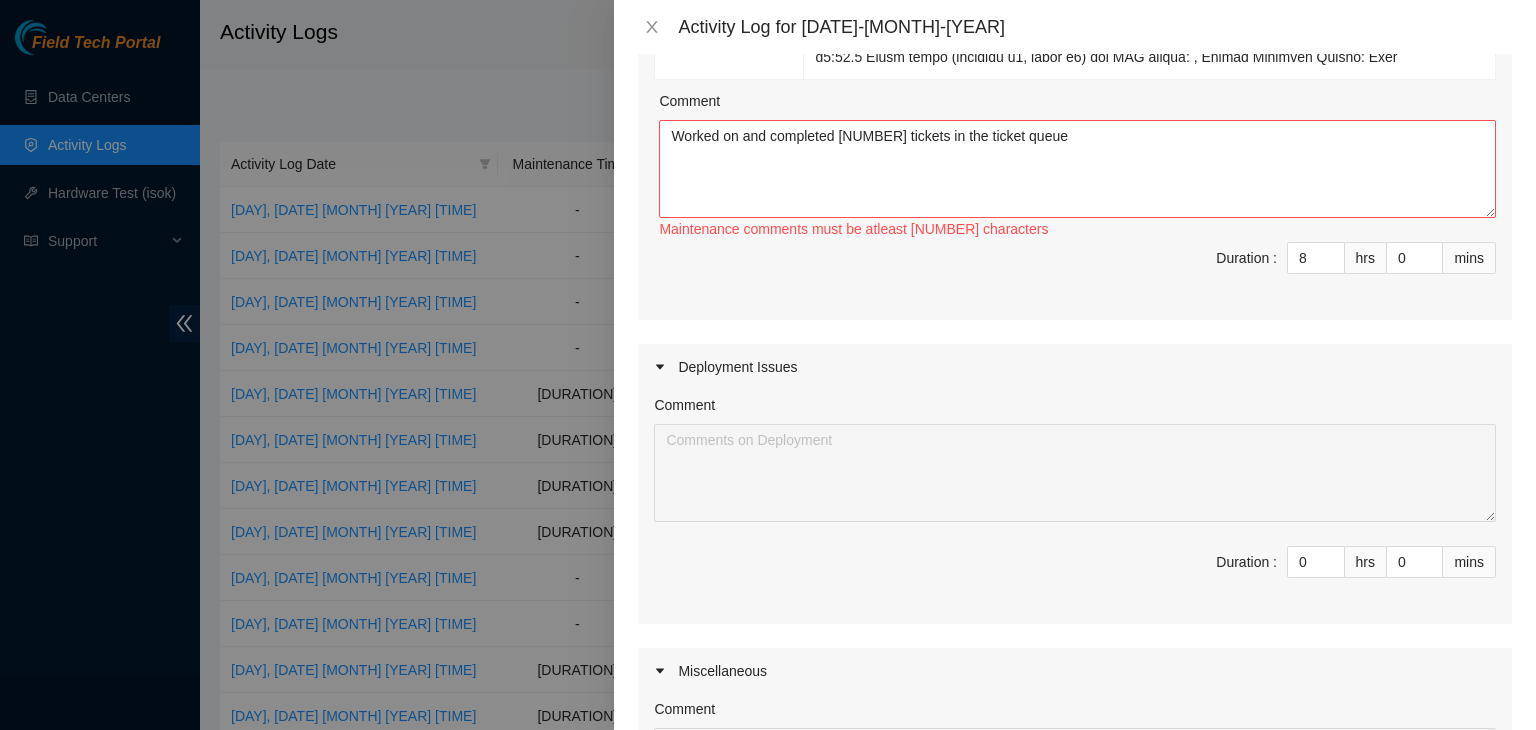 click on "Comment" at bounding box center (1077, 105) 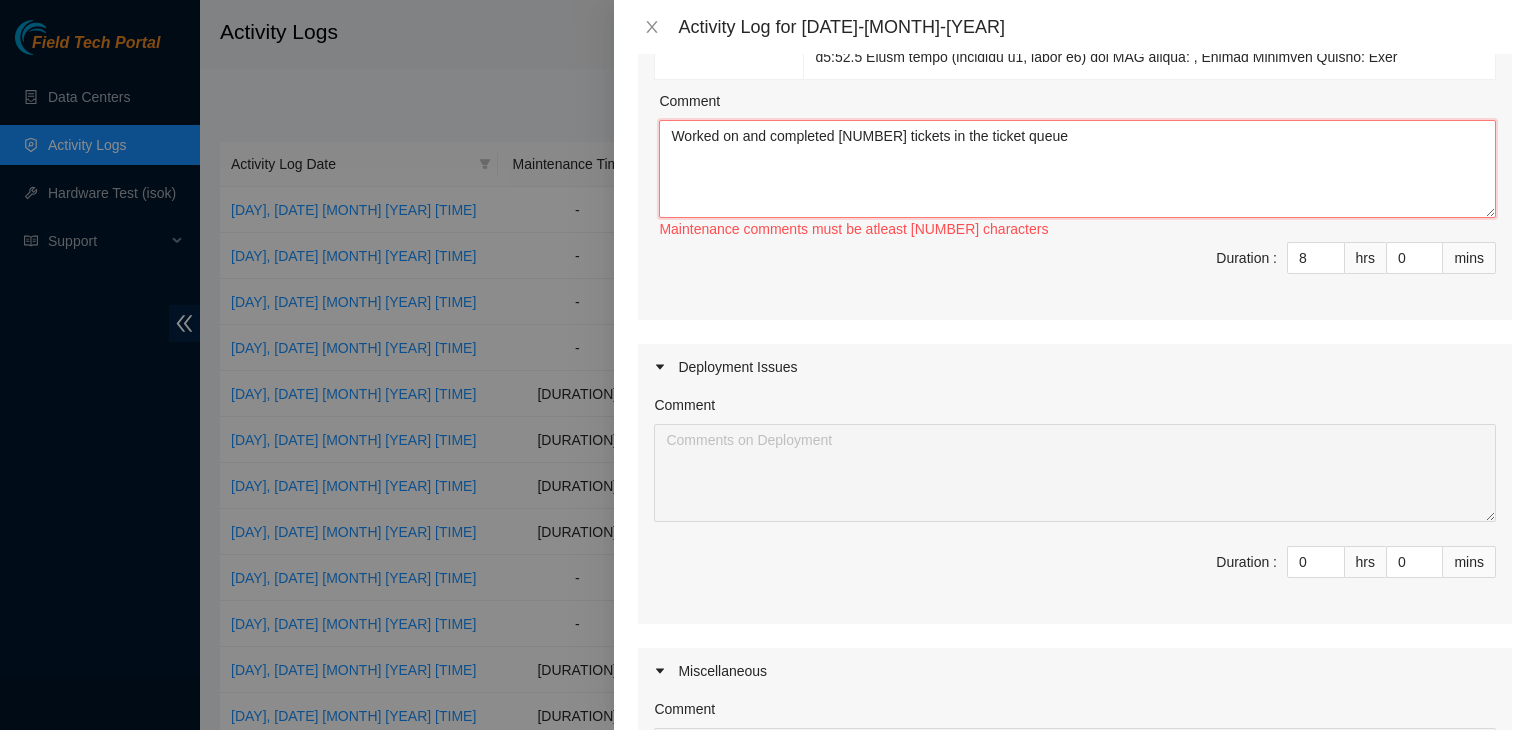 click on "Worked on and completed [NUMBER] tickets in the ticket queue" at bounding box center [1077, 169] 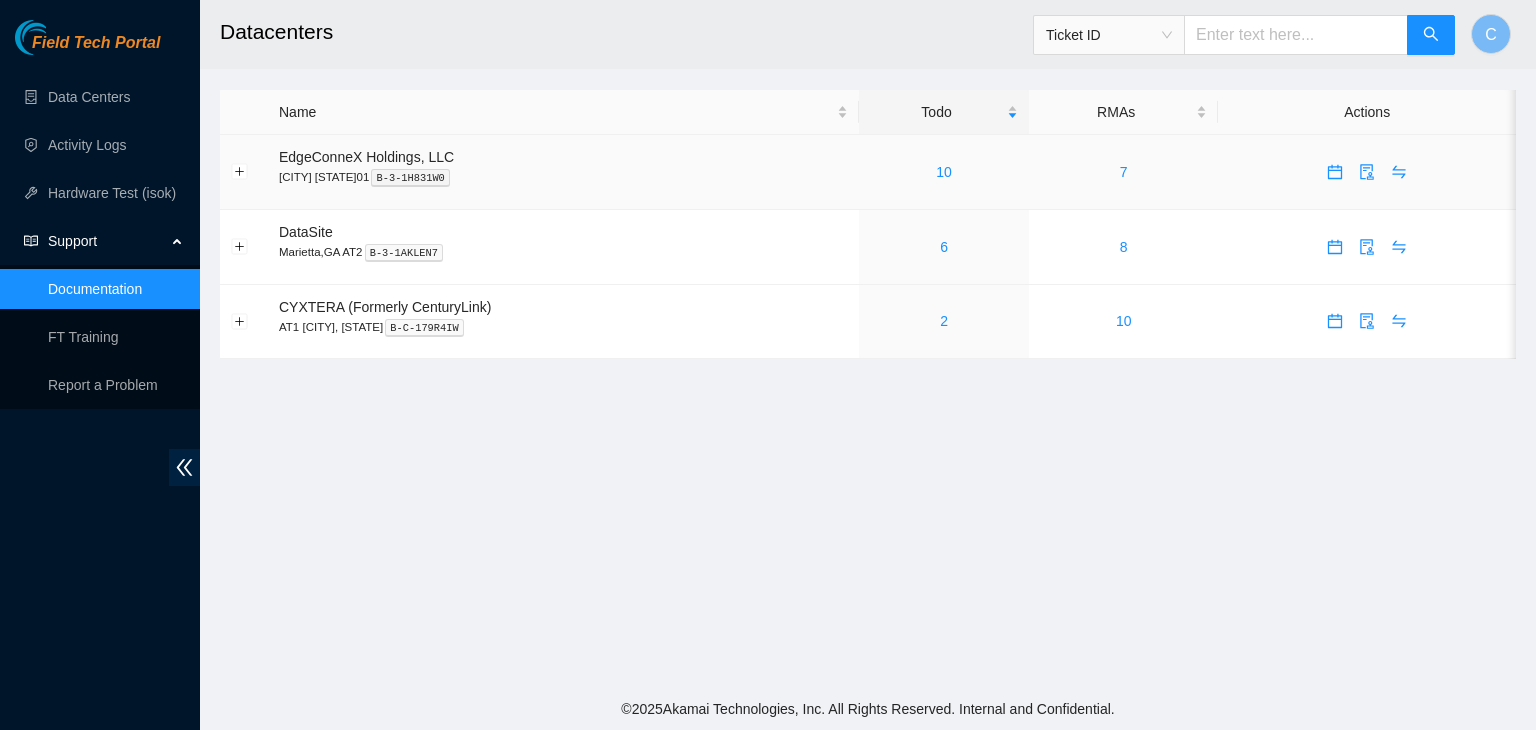 scroll, scrollTop: 0, scrollLeft: 0, axis: both 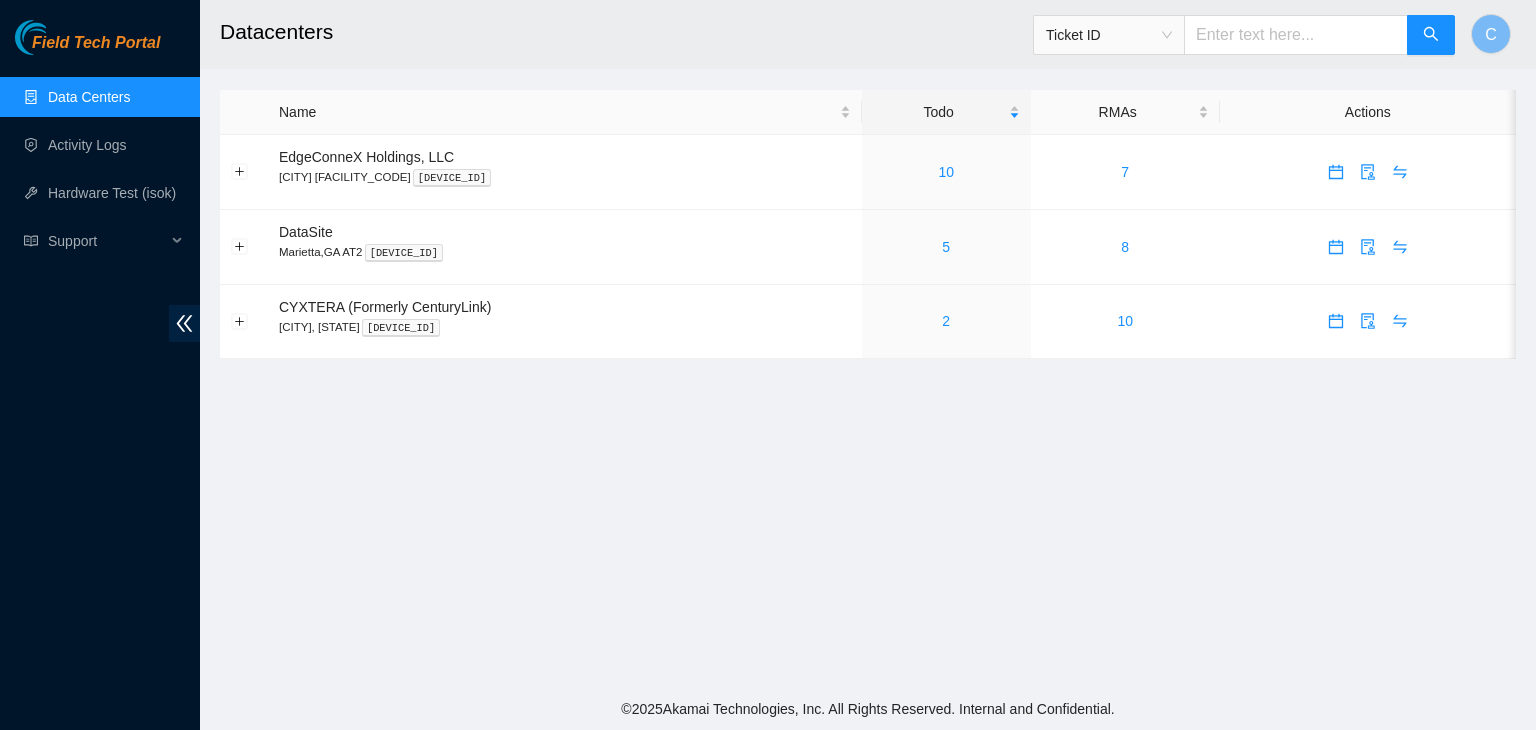 click on "Ticket ID" at bounding box center [1109, 35] 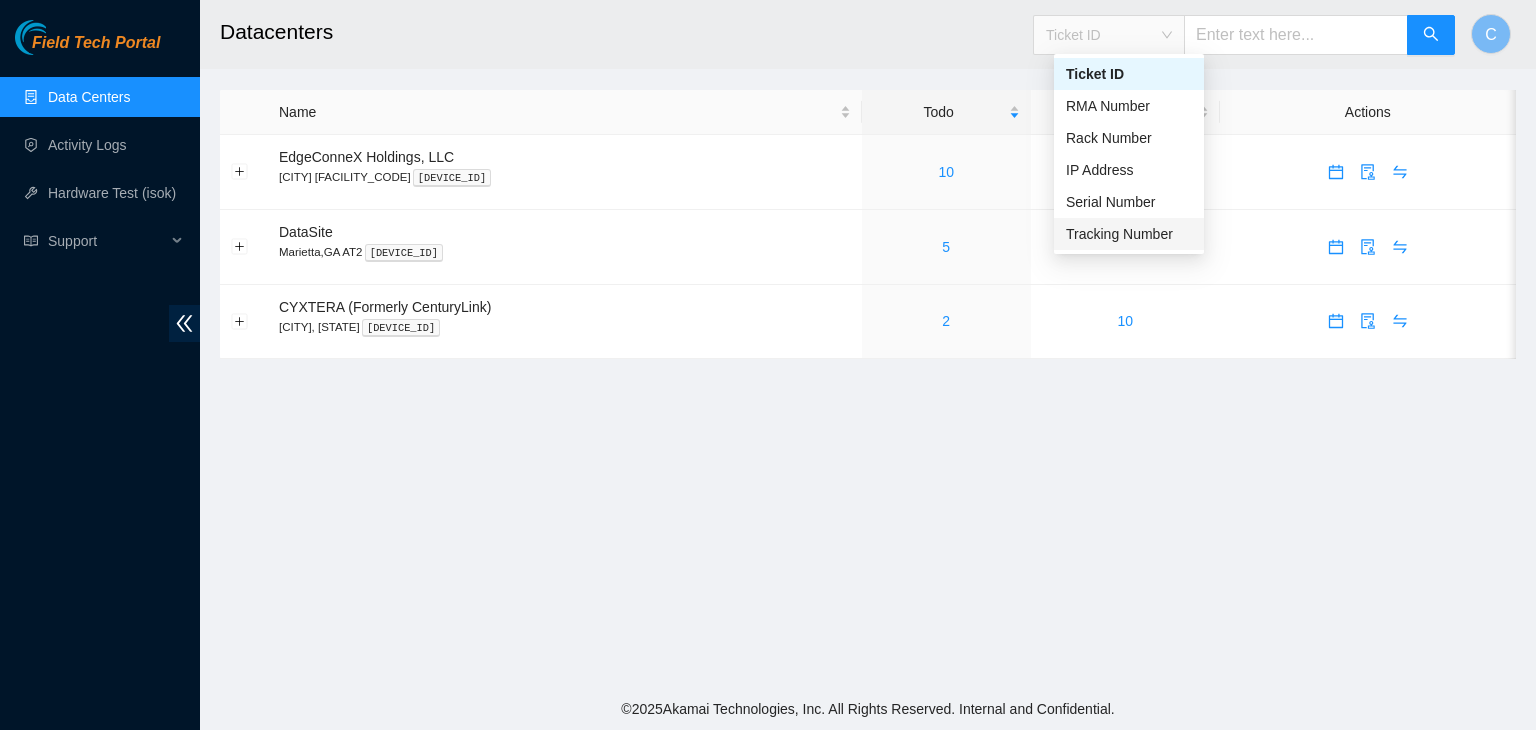 click on "Tracking Number" at bounding box center [1129, 234] 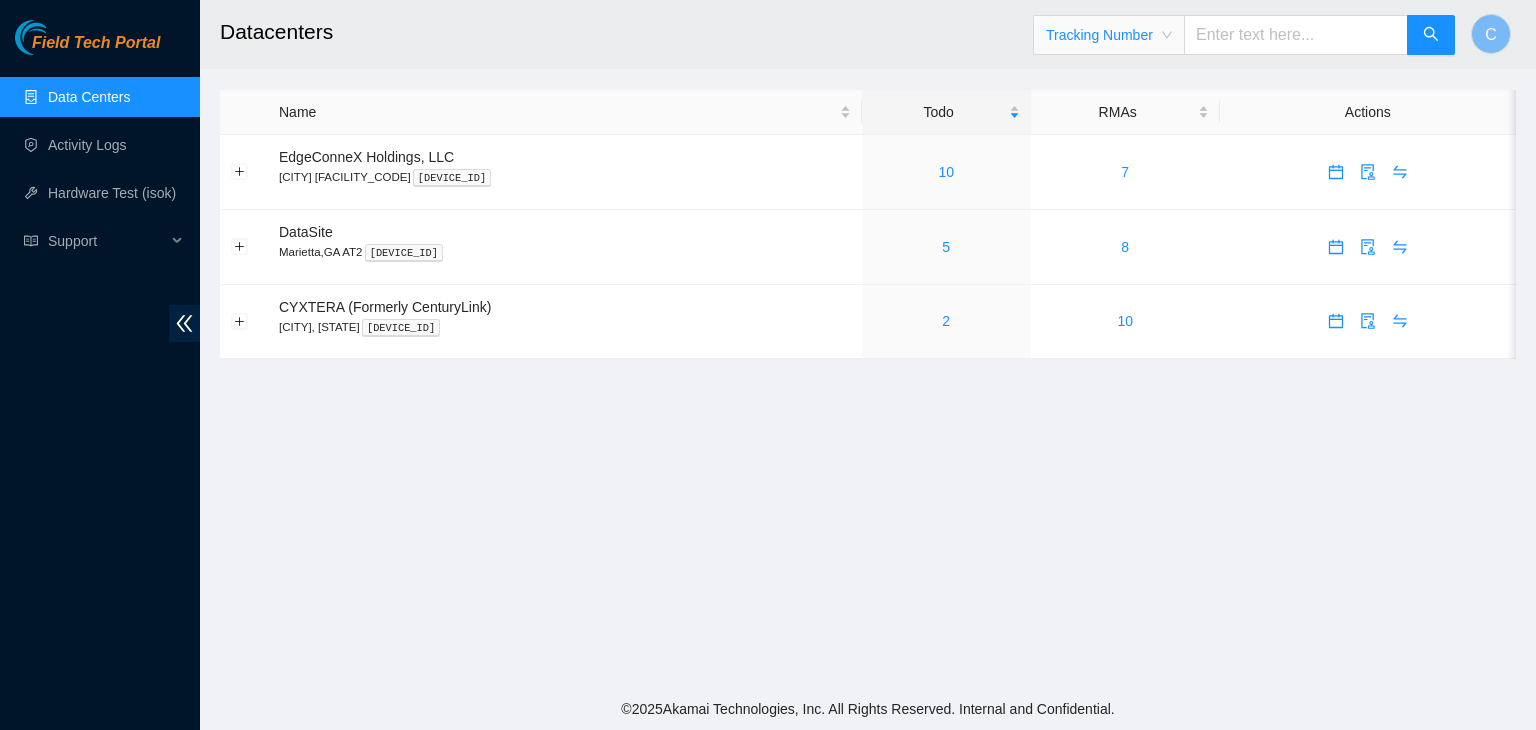 click on "Tracking Number Tracking Number" at bounding box center [1244, 35] 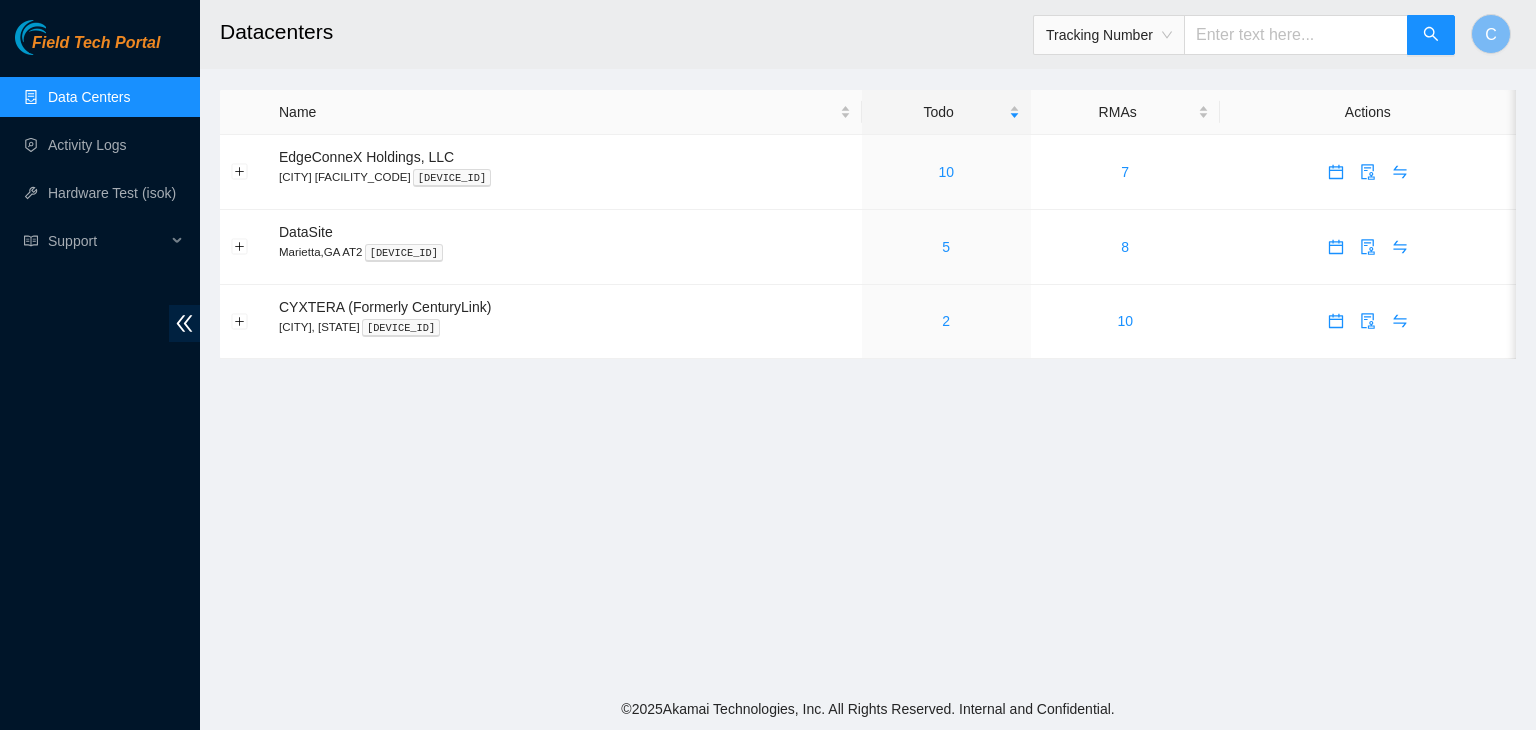 click at bounding box center [1296, 35] 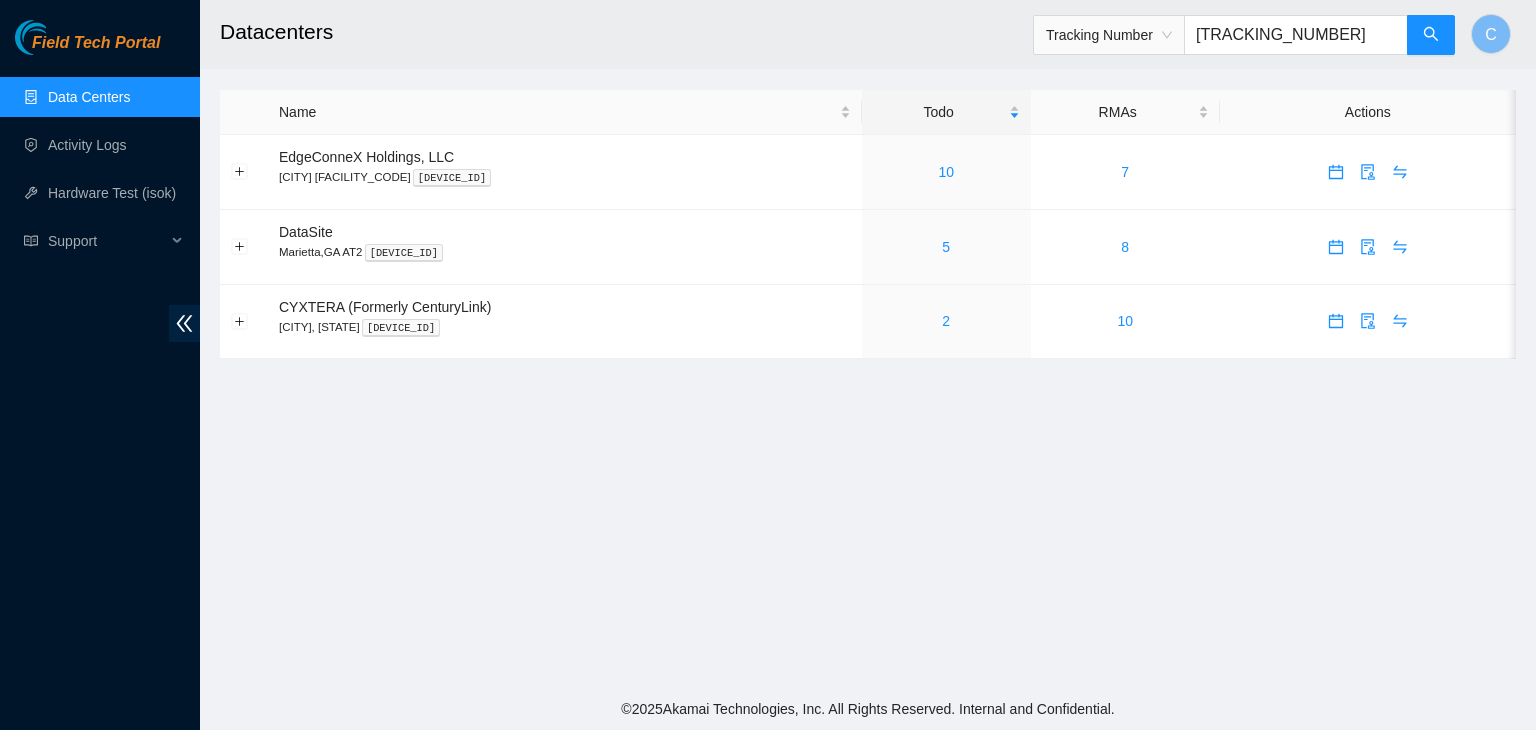 type on "463470036736" 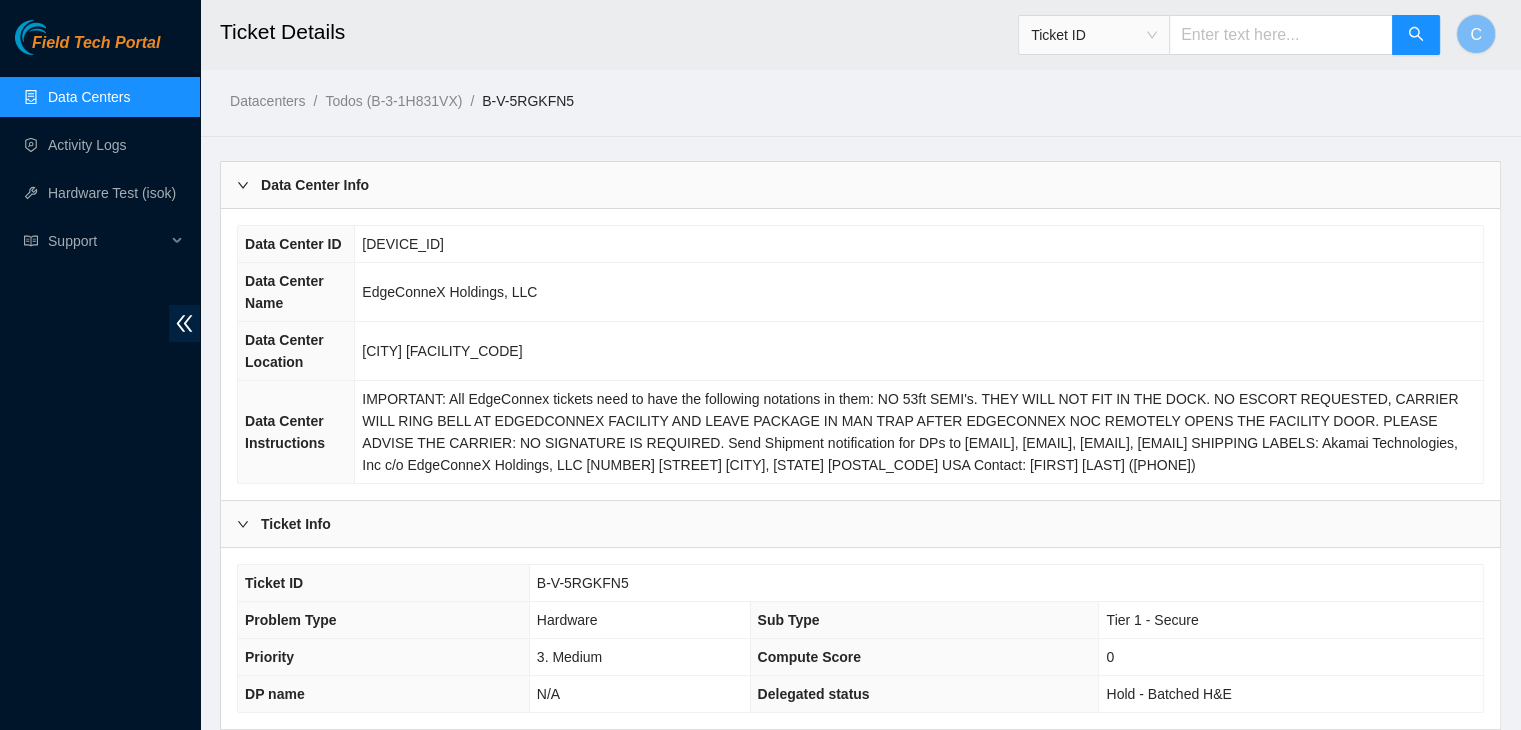 click on "Data Center Info" at bounding box center (860, 185) 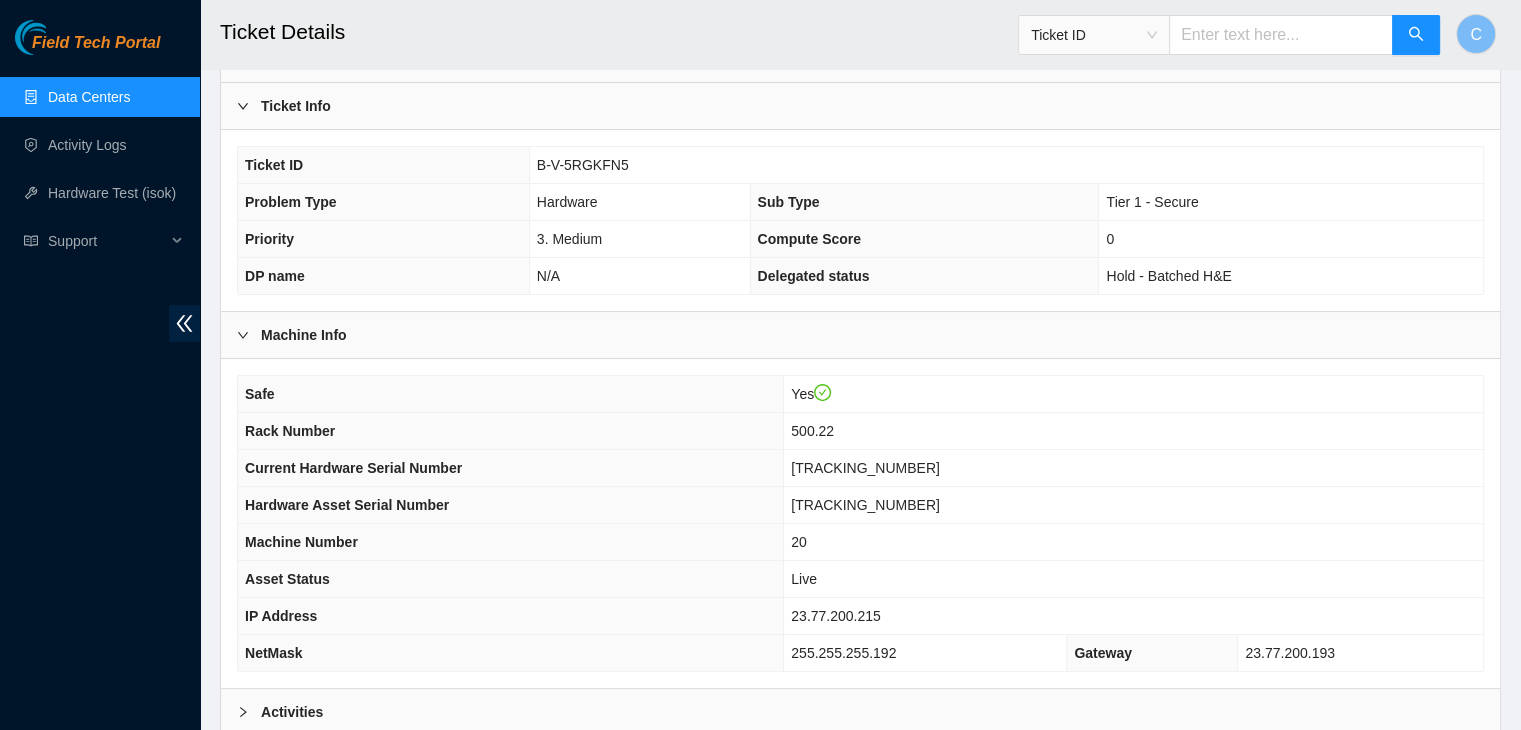 scroll, scrollTop: 330, scrollLeft: 0, axis: vertical 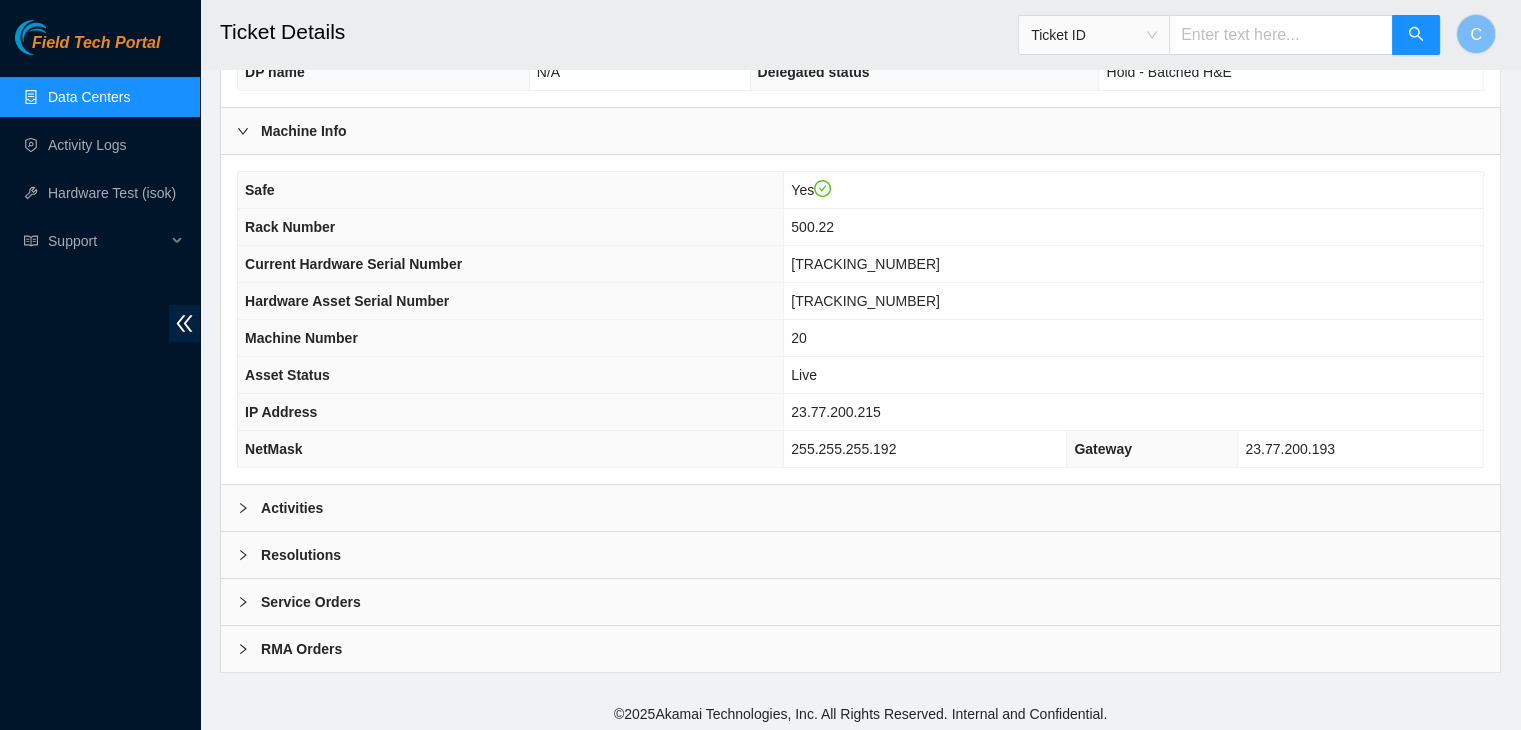 click on "Activities" at bounding box center (860, 508) 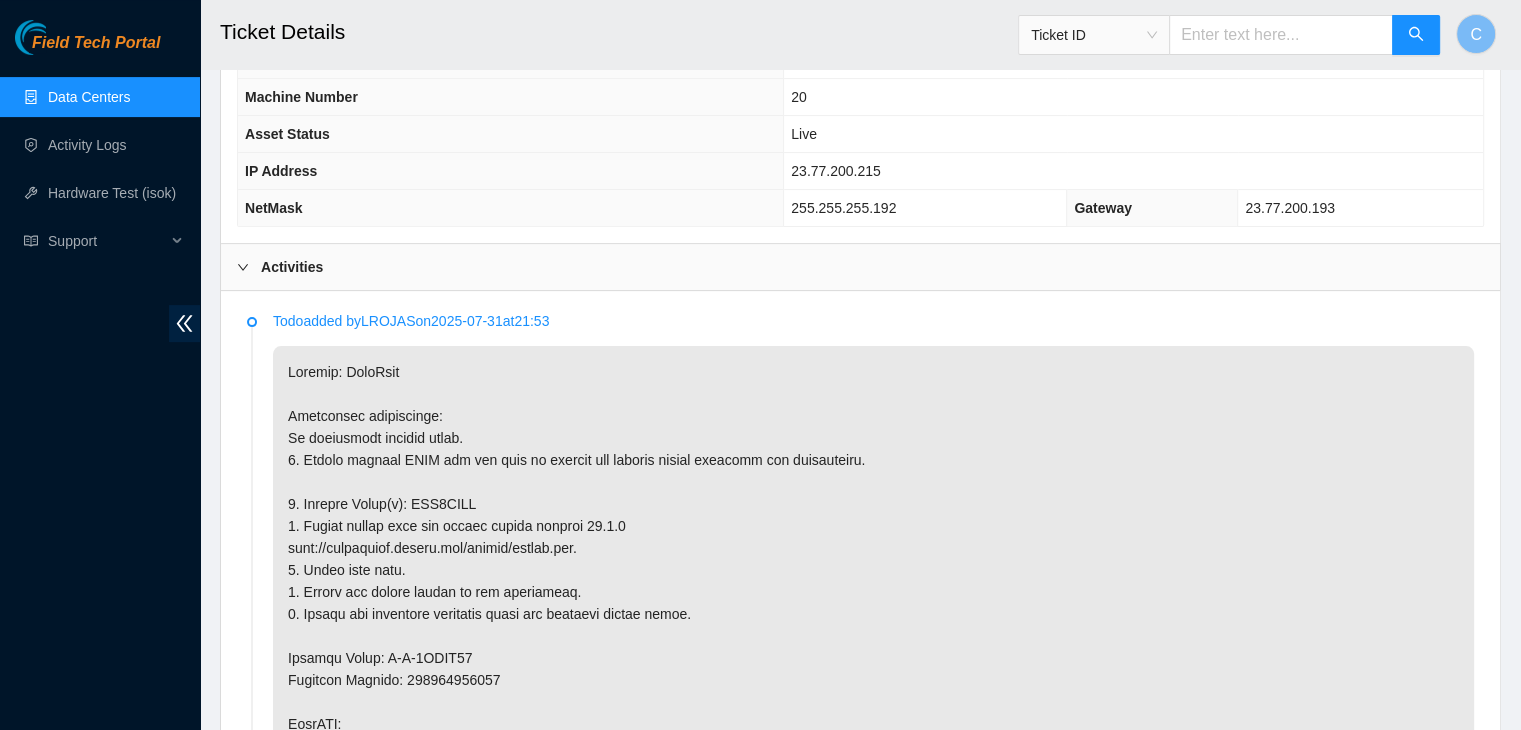 scroll, scrollTop: 512, scrollLeft: 0, axis: vertical 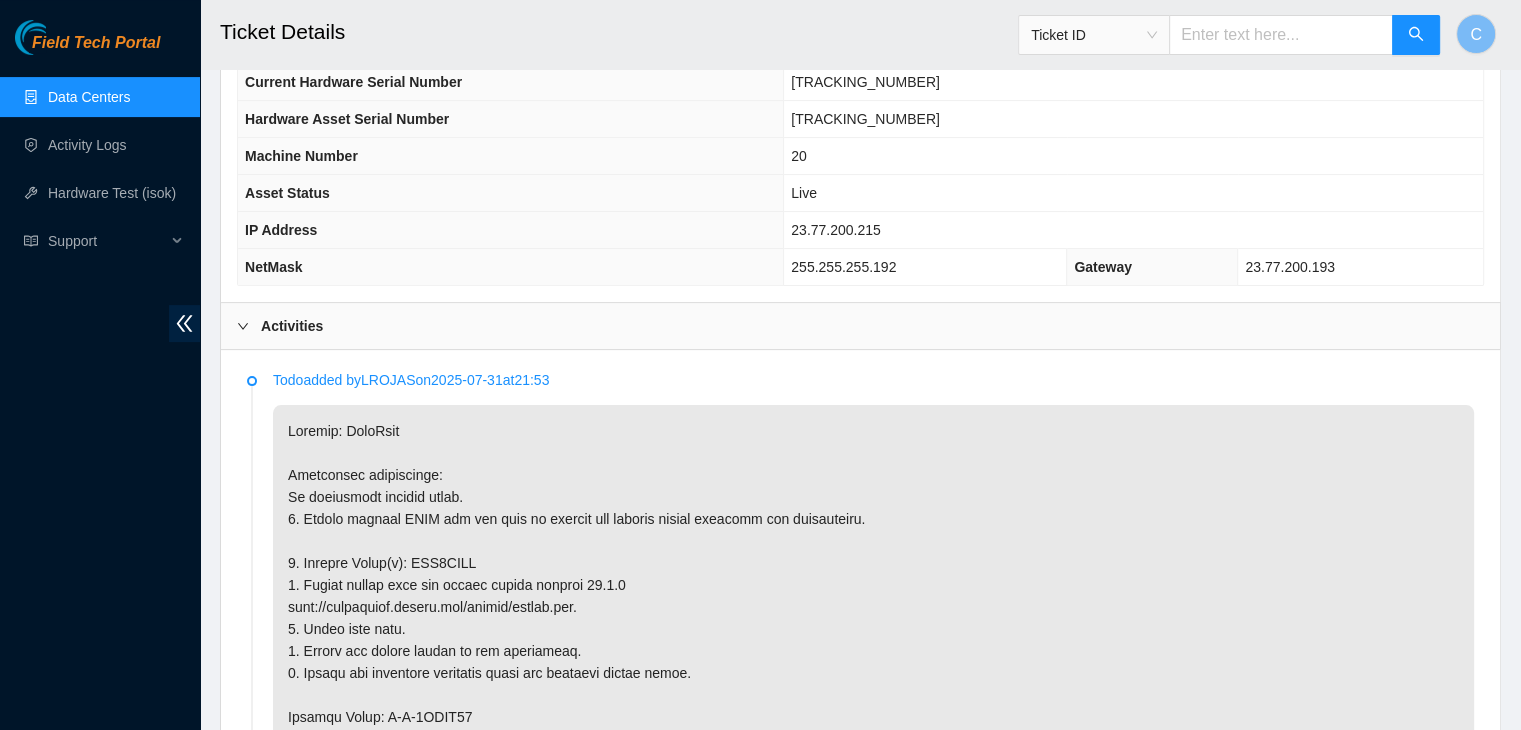 click at bounding box center [873, 871] 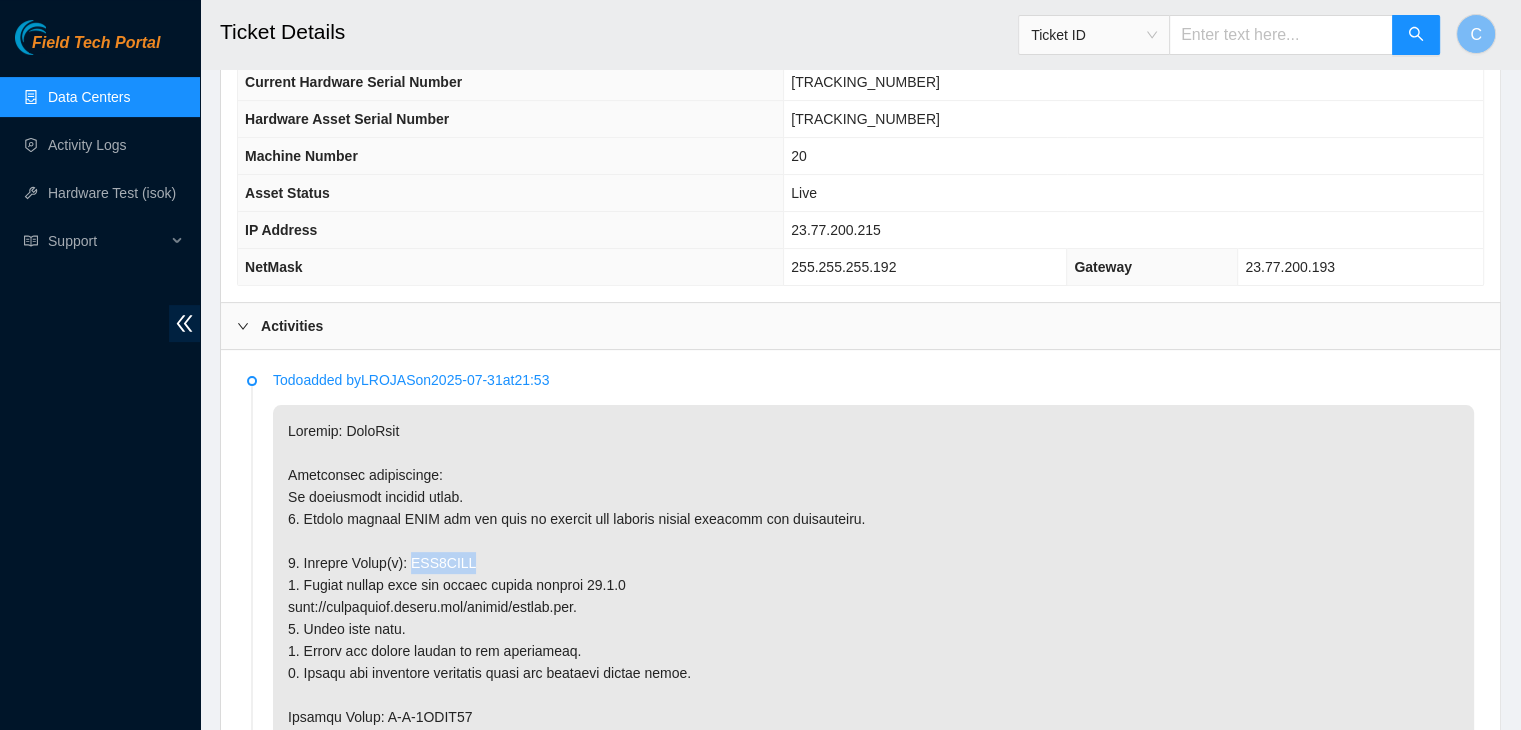 click at bounding box center (873, 871) 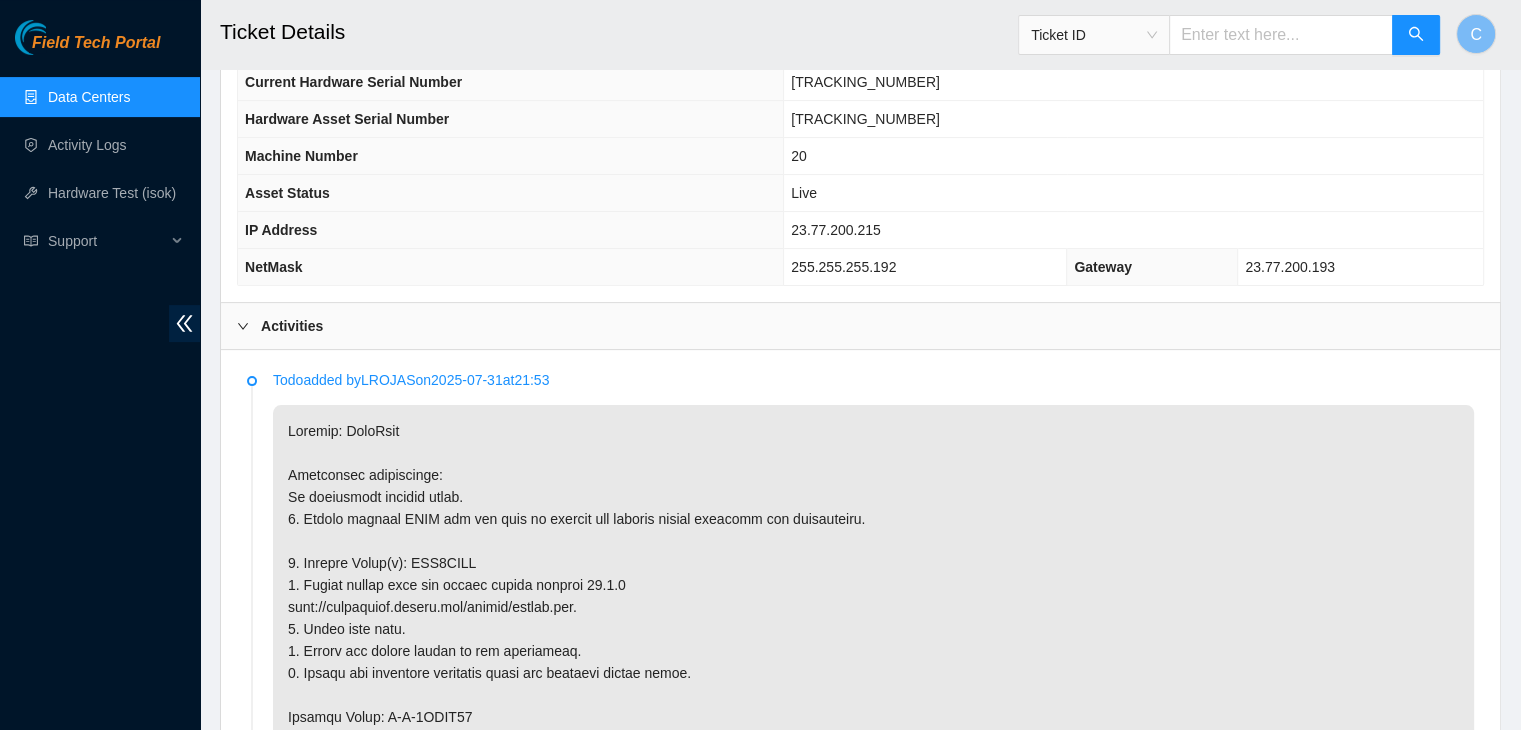 click on "Ticket ID" at bounding box center [1093, 35] 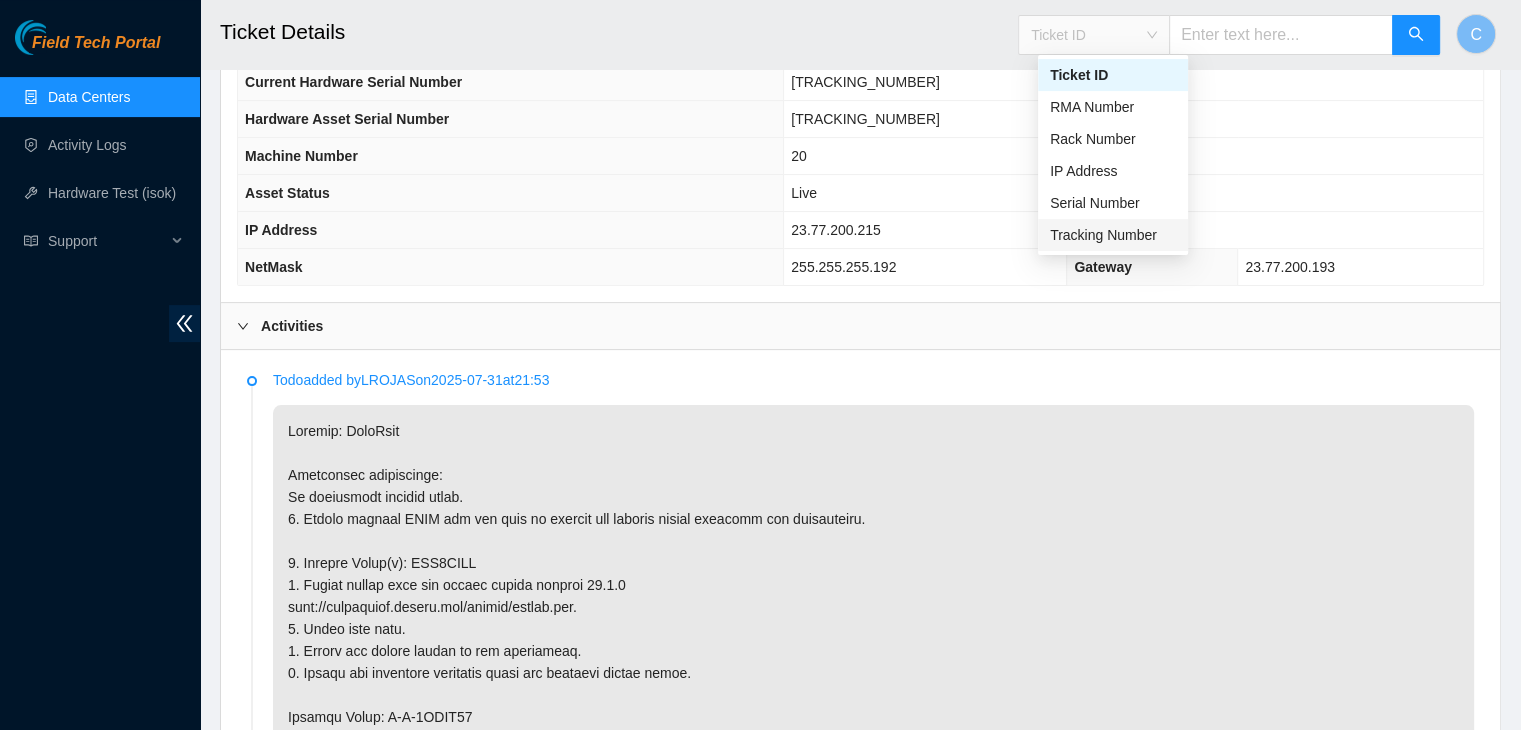 click on "Tracking Number" at bounding box center [1113, 235] 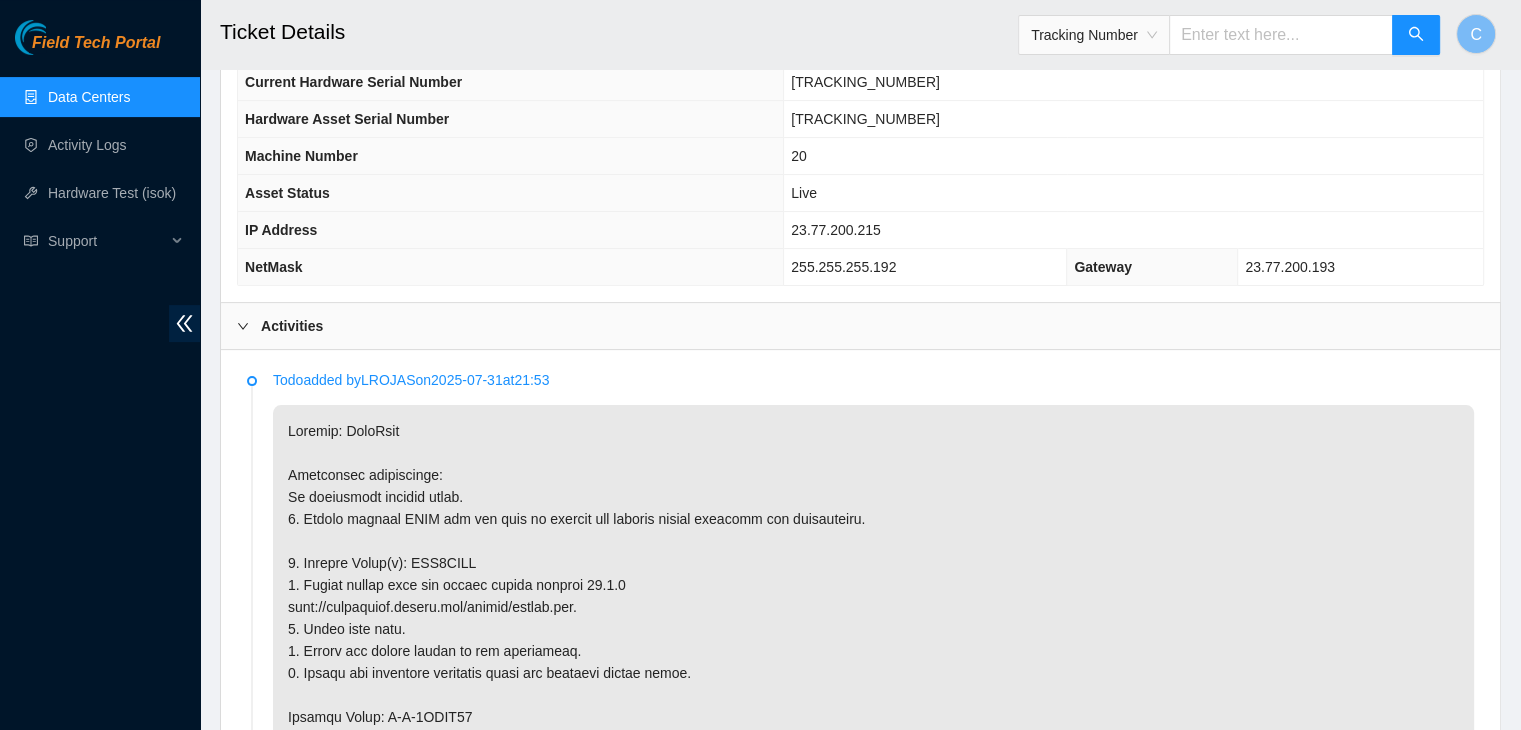 click at bounding box center [1281, 35] 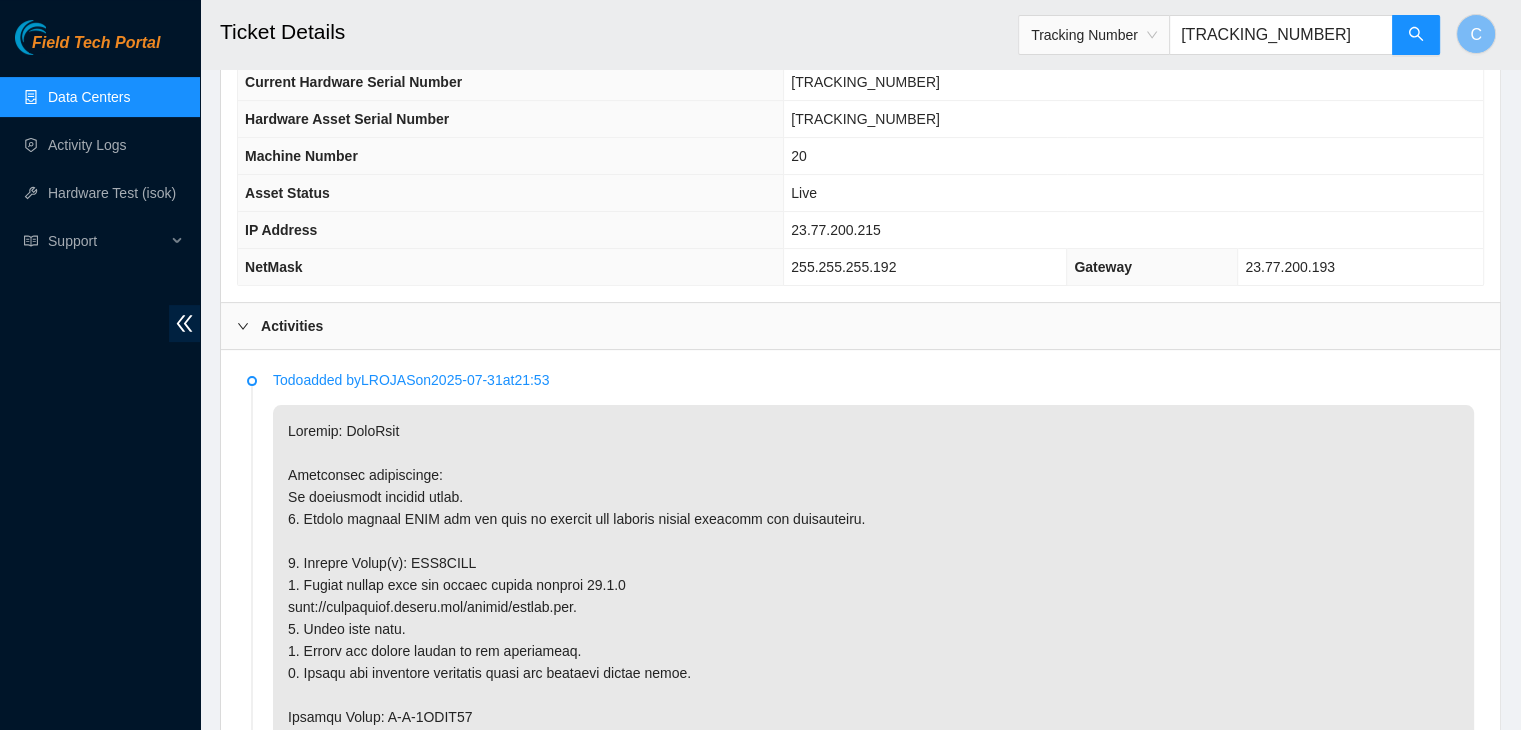 type on "463470037011" 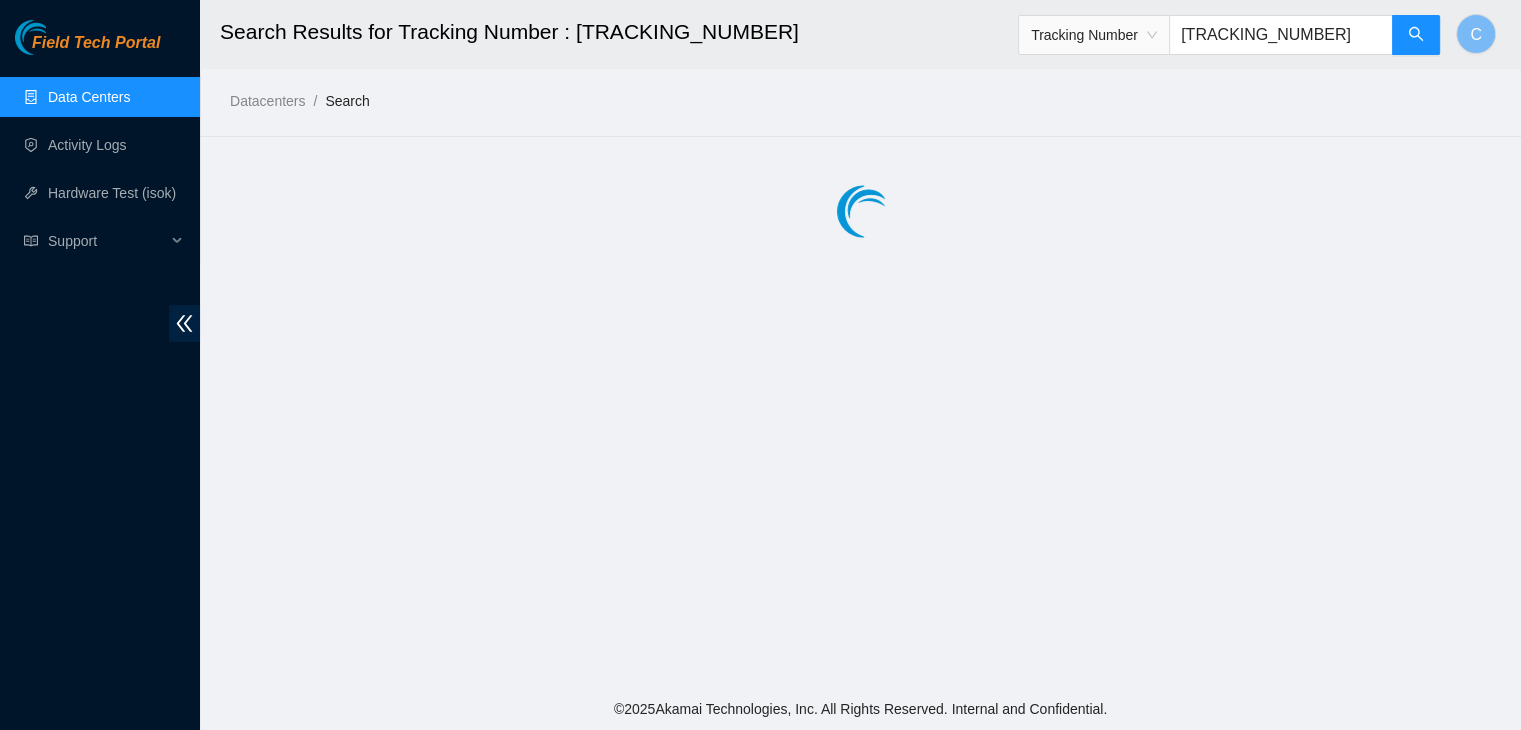 scroll, scrollTop: 0, scrollLeft: 0, axis: both 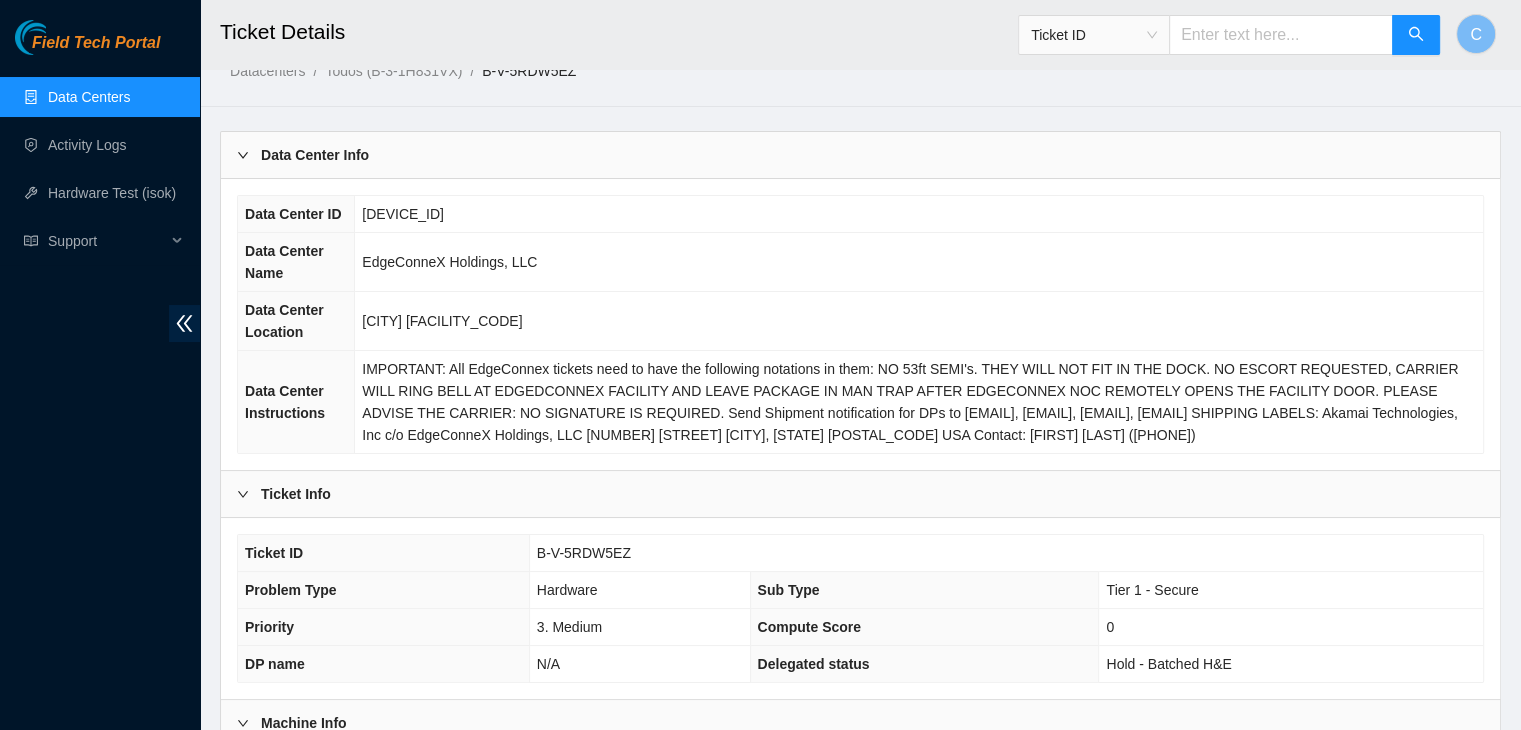 click on "Data Center Info" at bounding box center [860, 155] 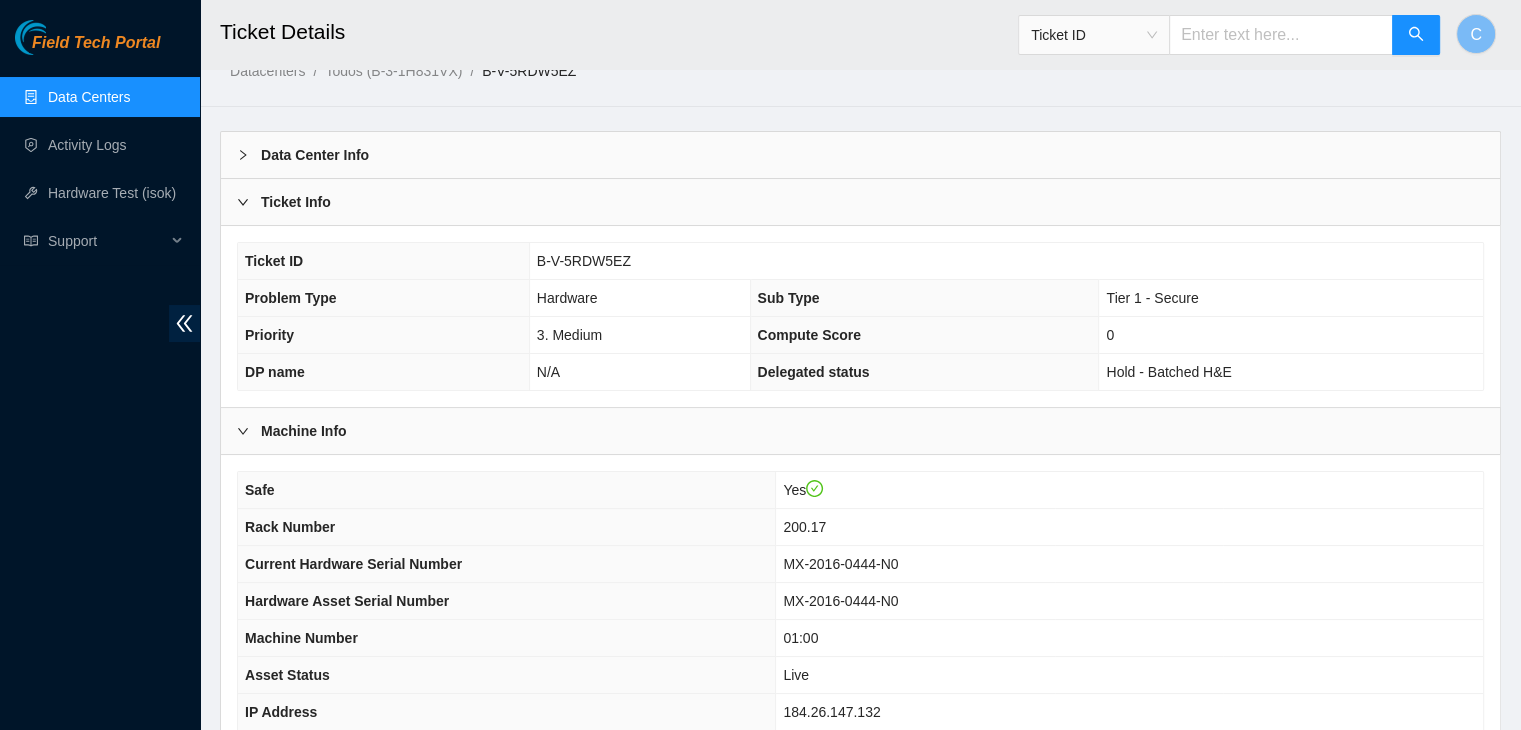 click on "Ticket Info" at bounding box center (860, 202) 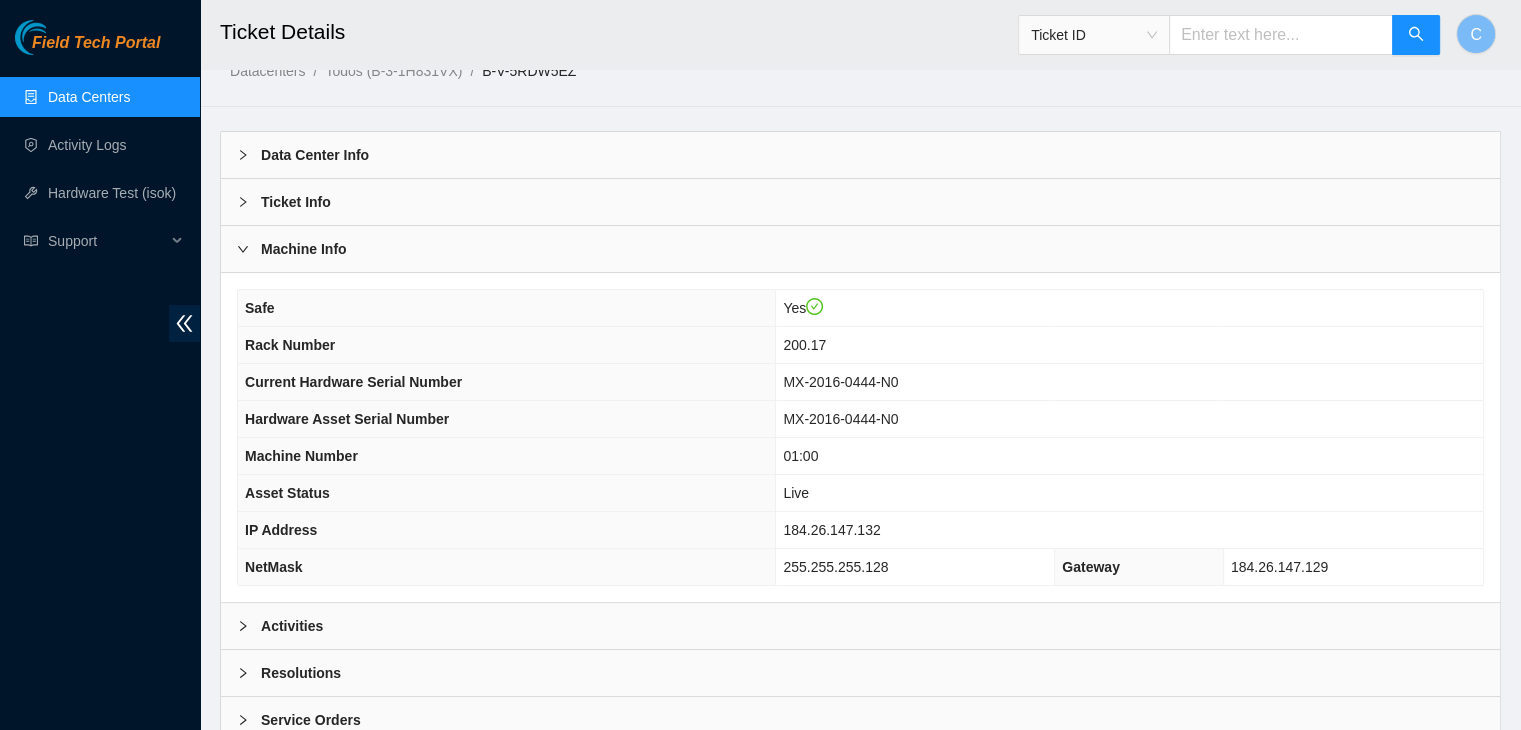 click on "Ticket Info" at bounding box center (860, 202) 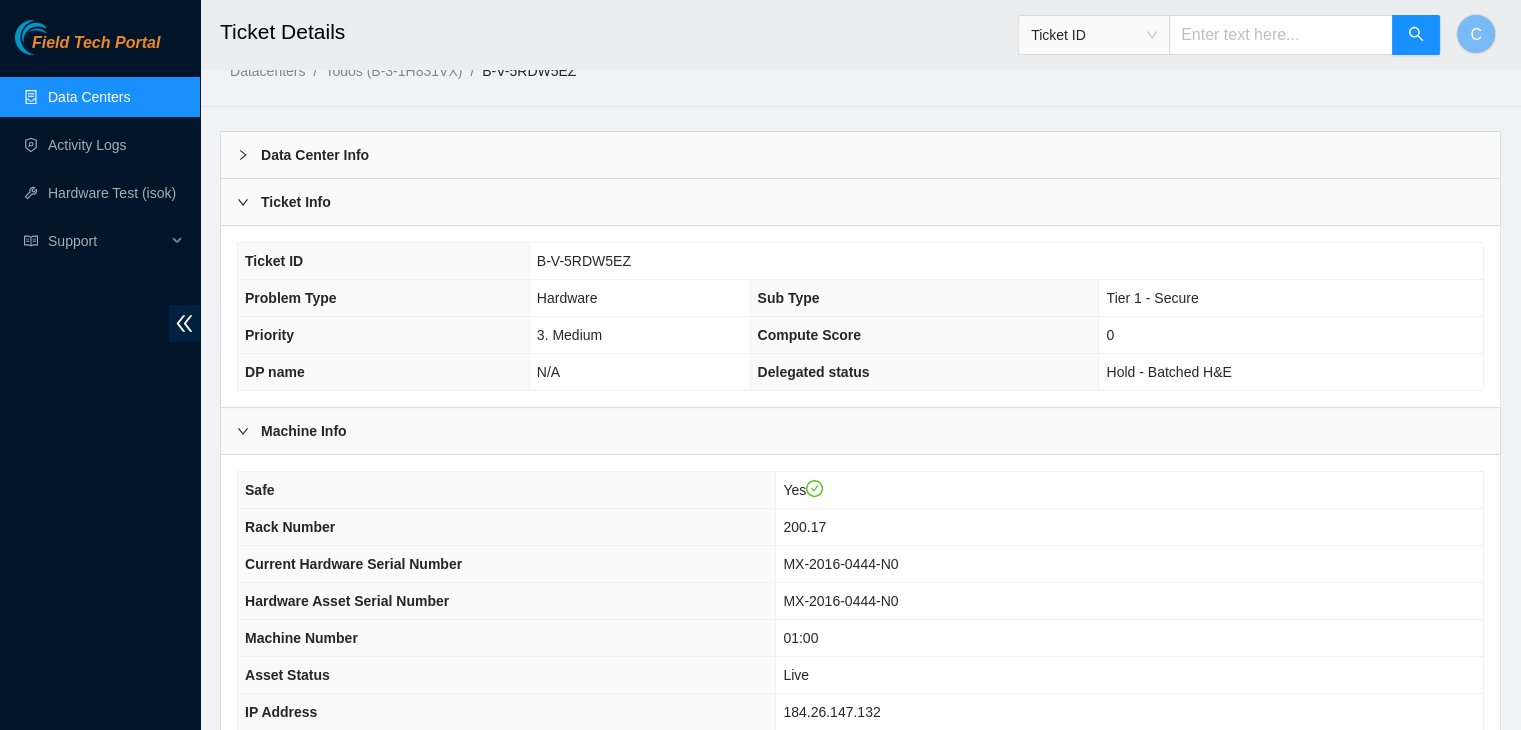 click on "Ticket Info" at bounding box center [860, 202] 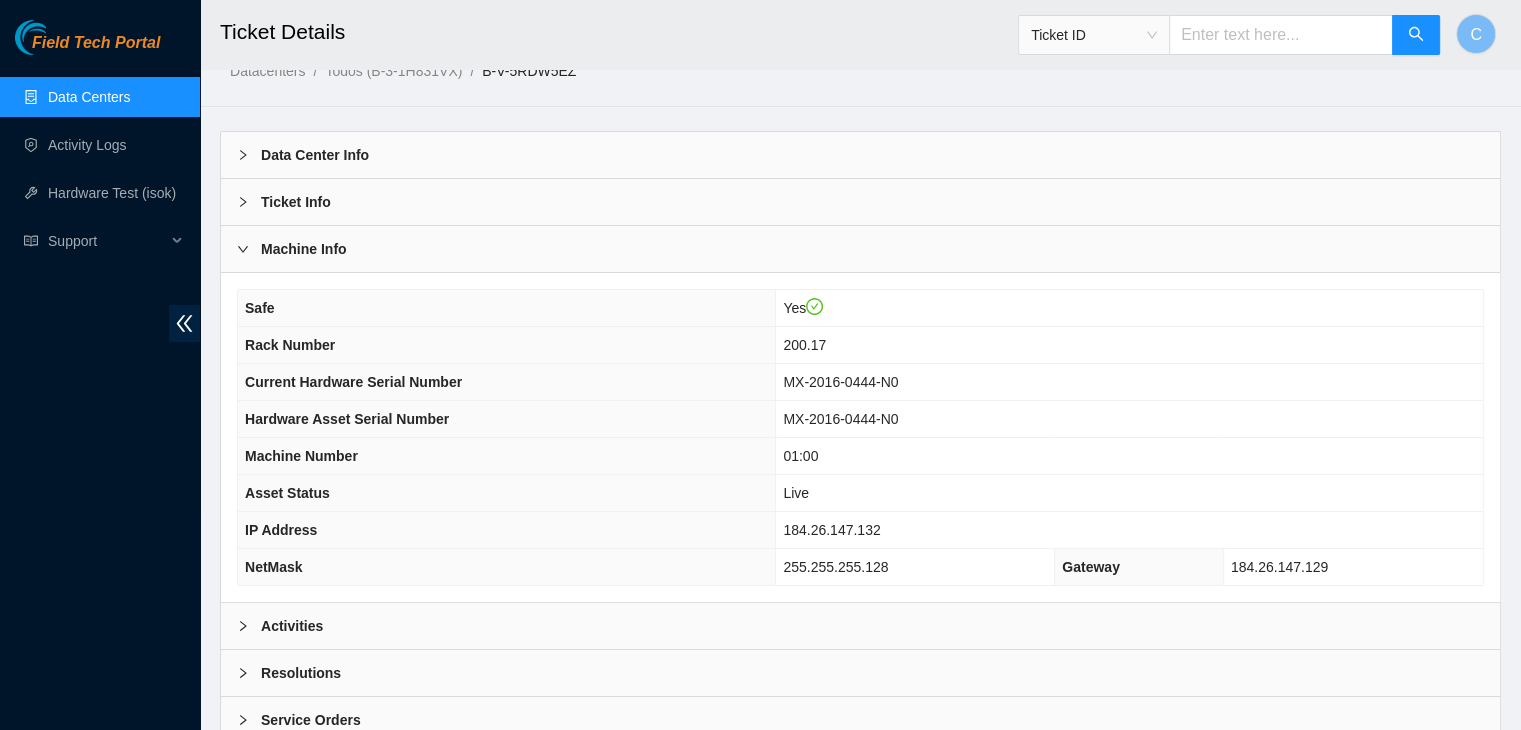 click on "Activities" at bounding box center [860, 626] 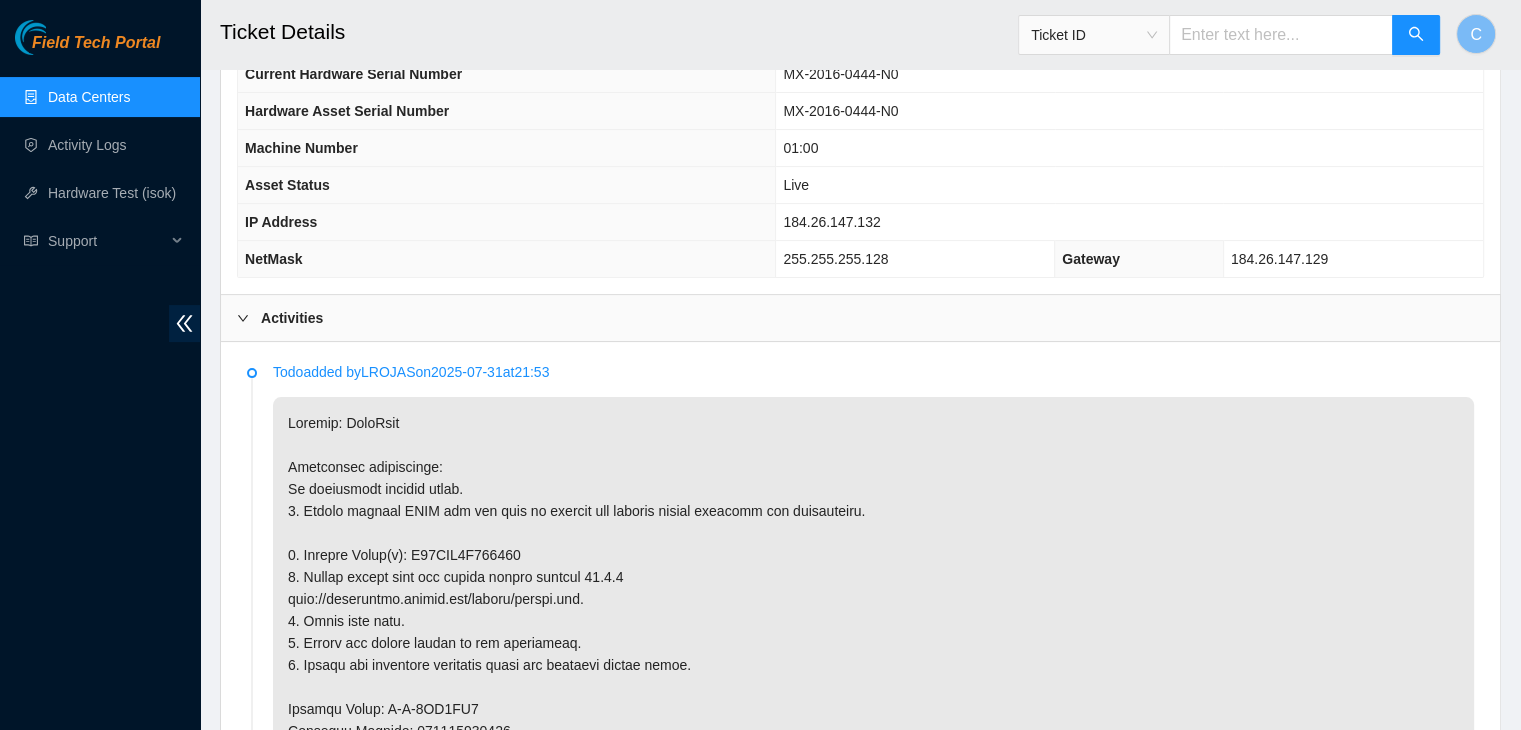 scroll, scrollTop: 339, scrollLeft: 0, axis: vertical 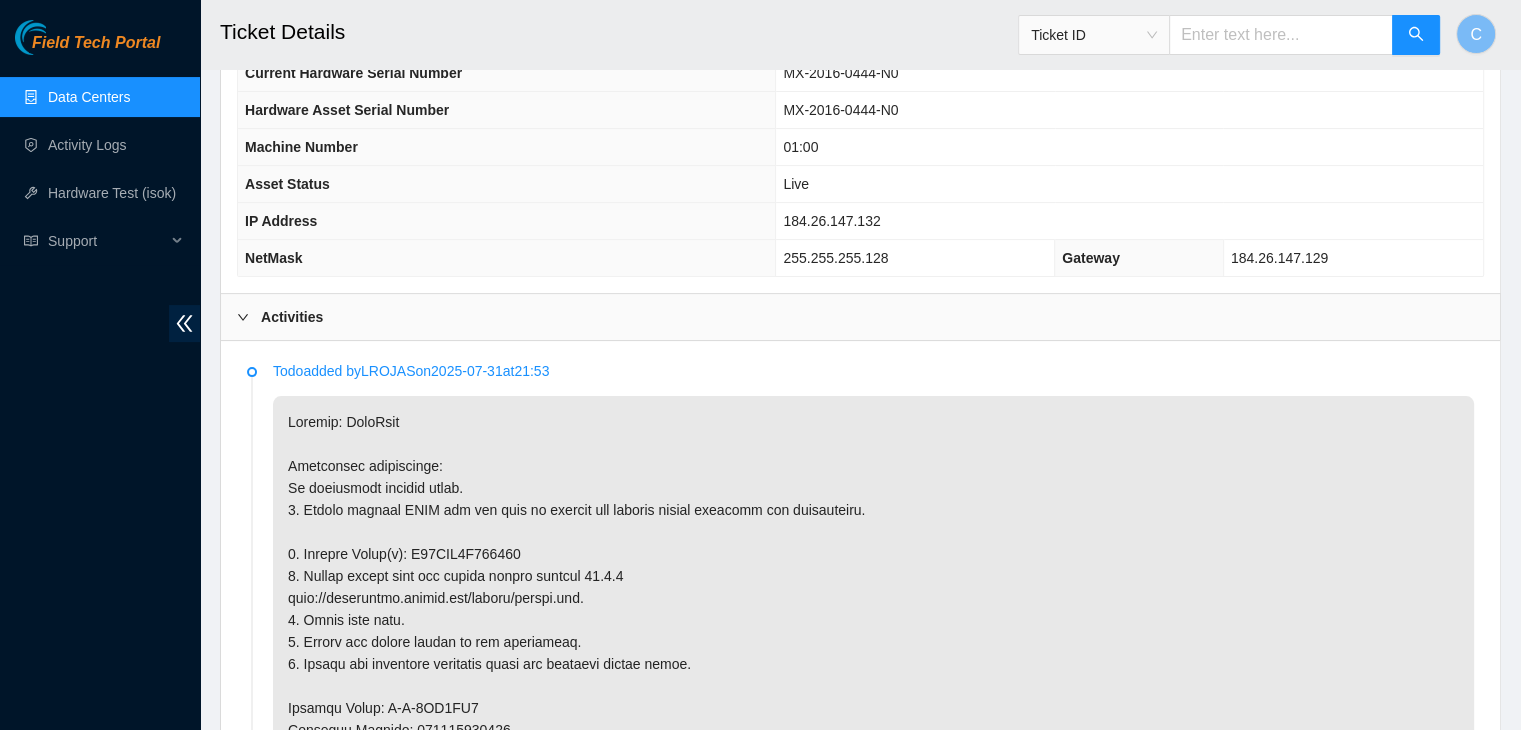click at bounding box center (873, 862) 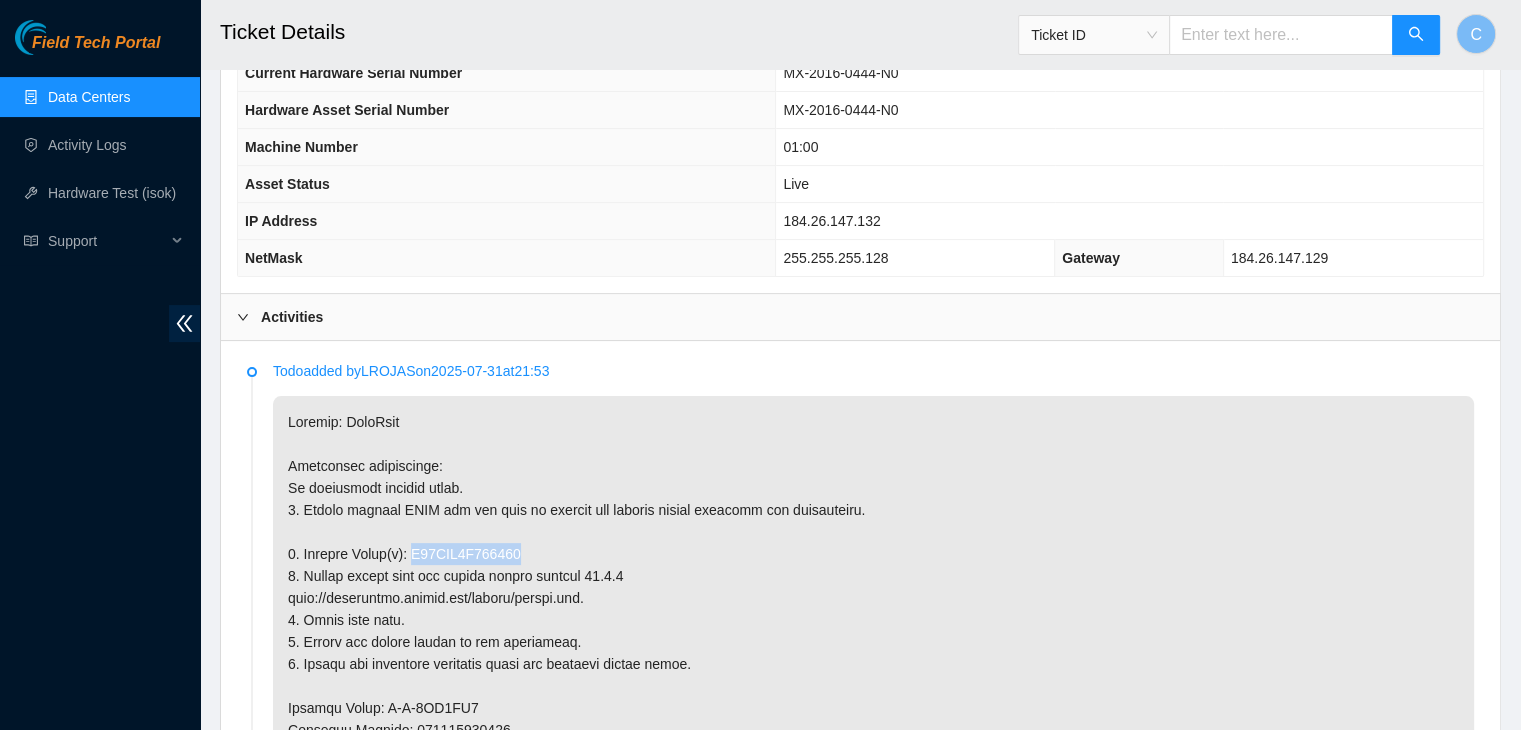 click at bounding box center [873, 862] 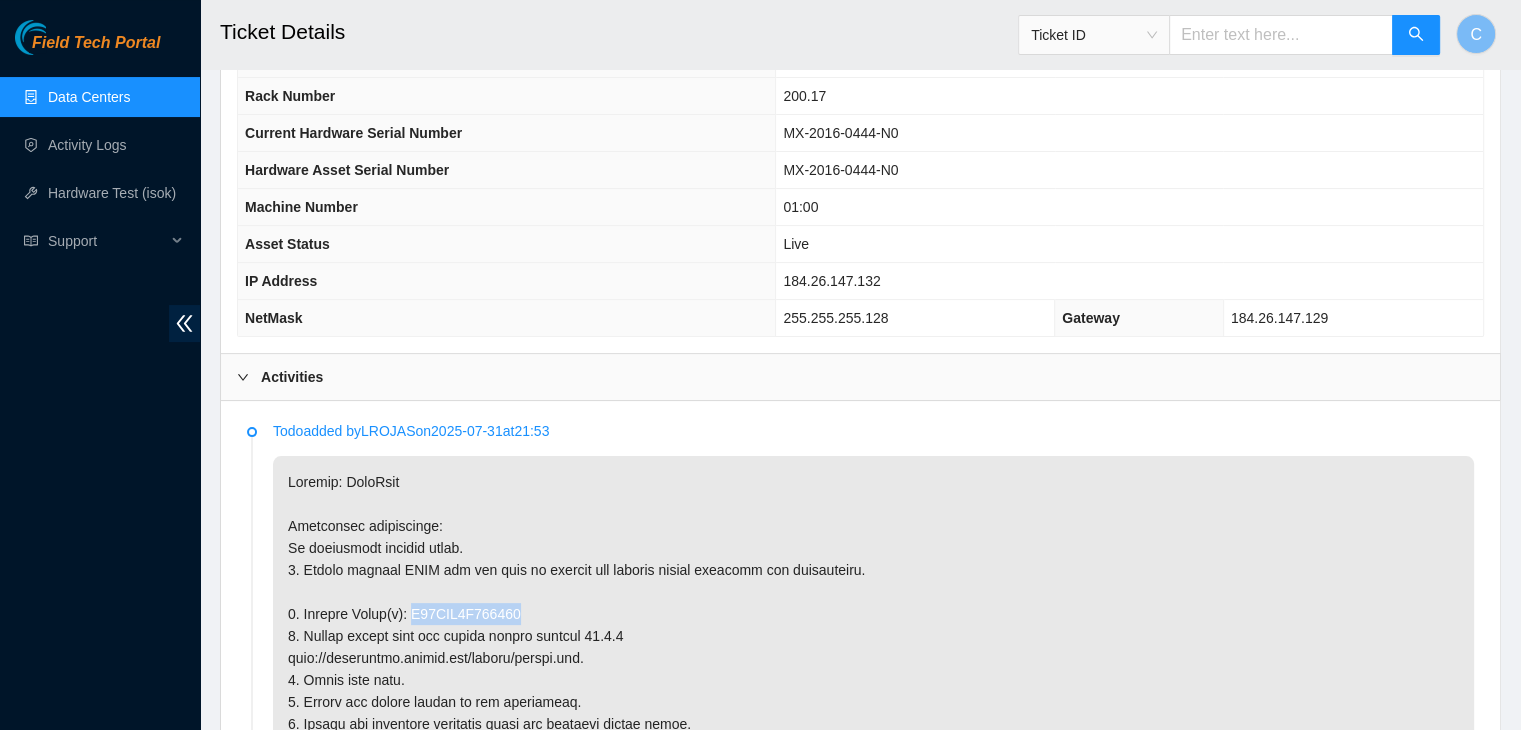 scroll, scrollTop: 304, scrollLeft: 0, axis: vertical 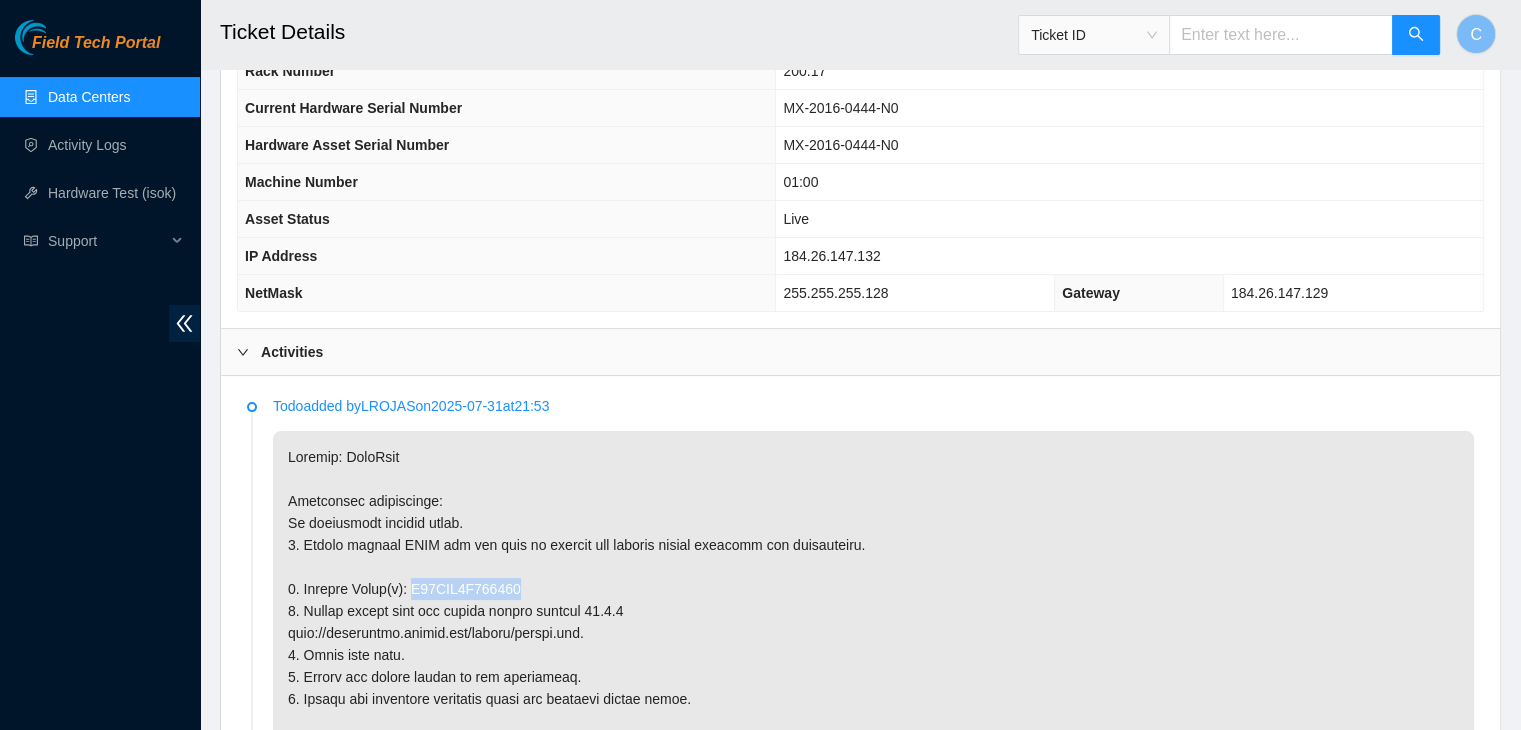 copy on "S45NNA0N334790" 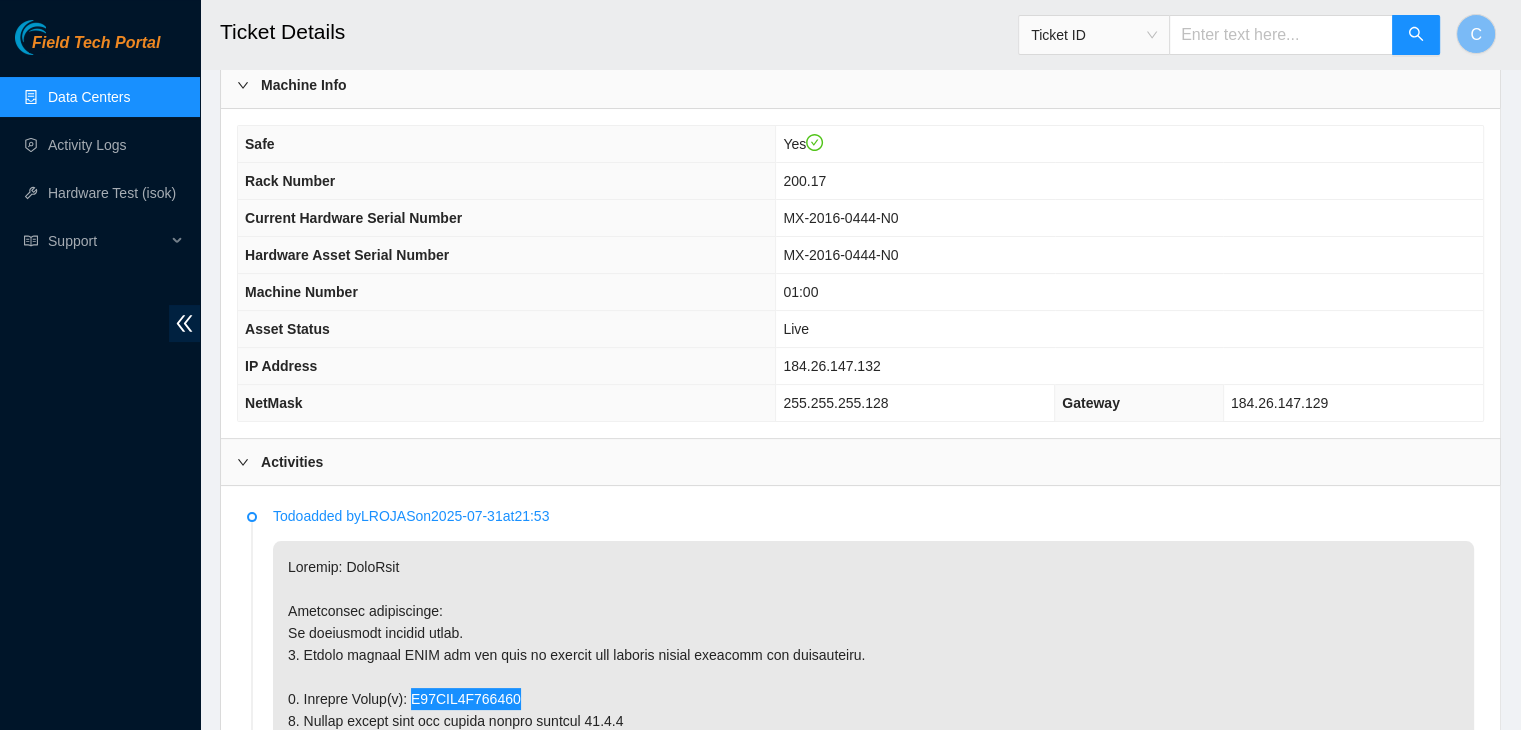scroll, scrollTop: 192, scrollLeft: 0, axis: vertical 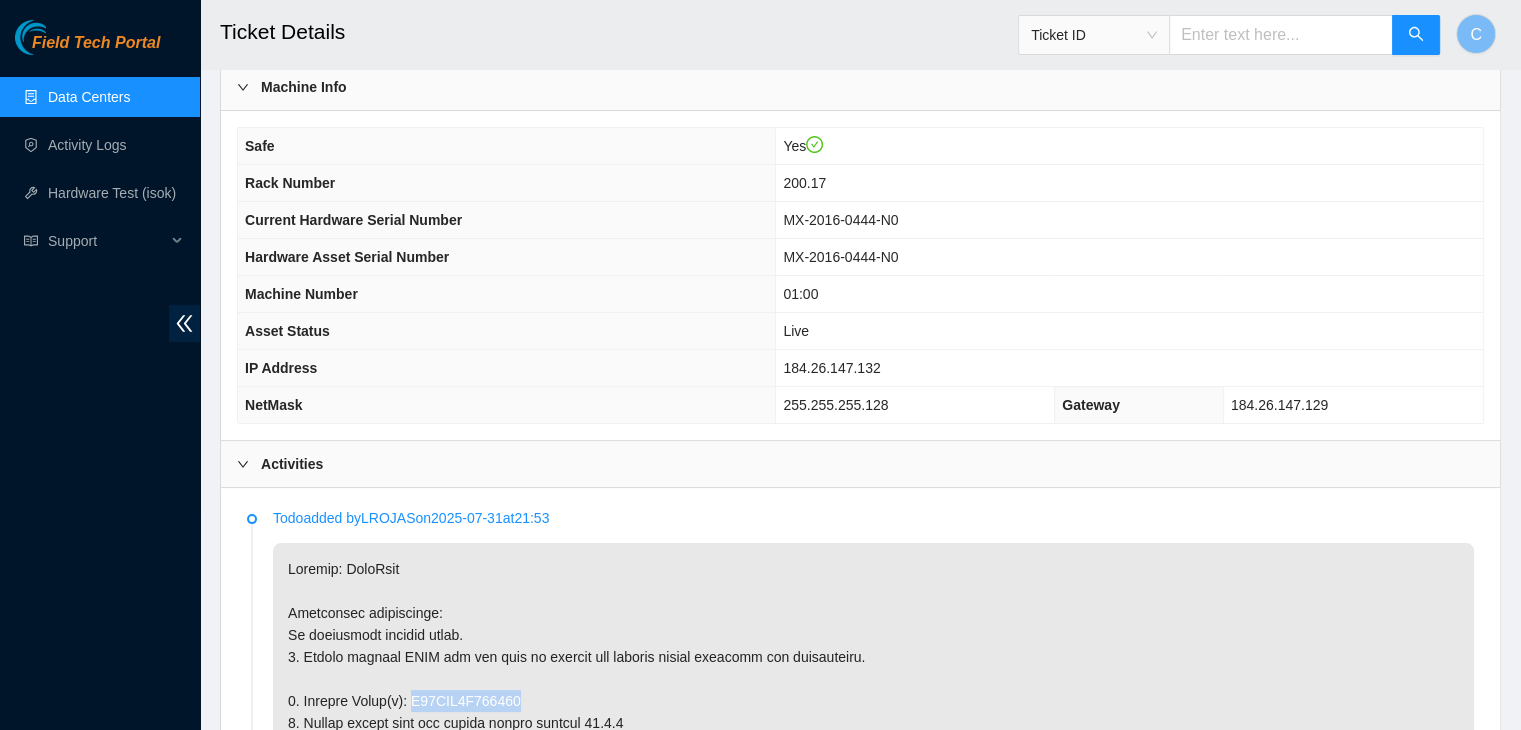 click at bounding box center (873, 1009) 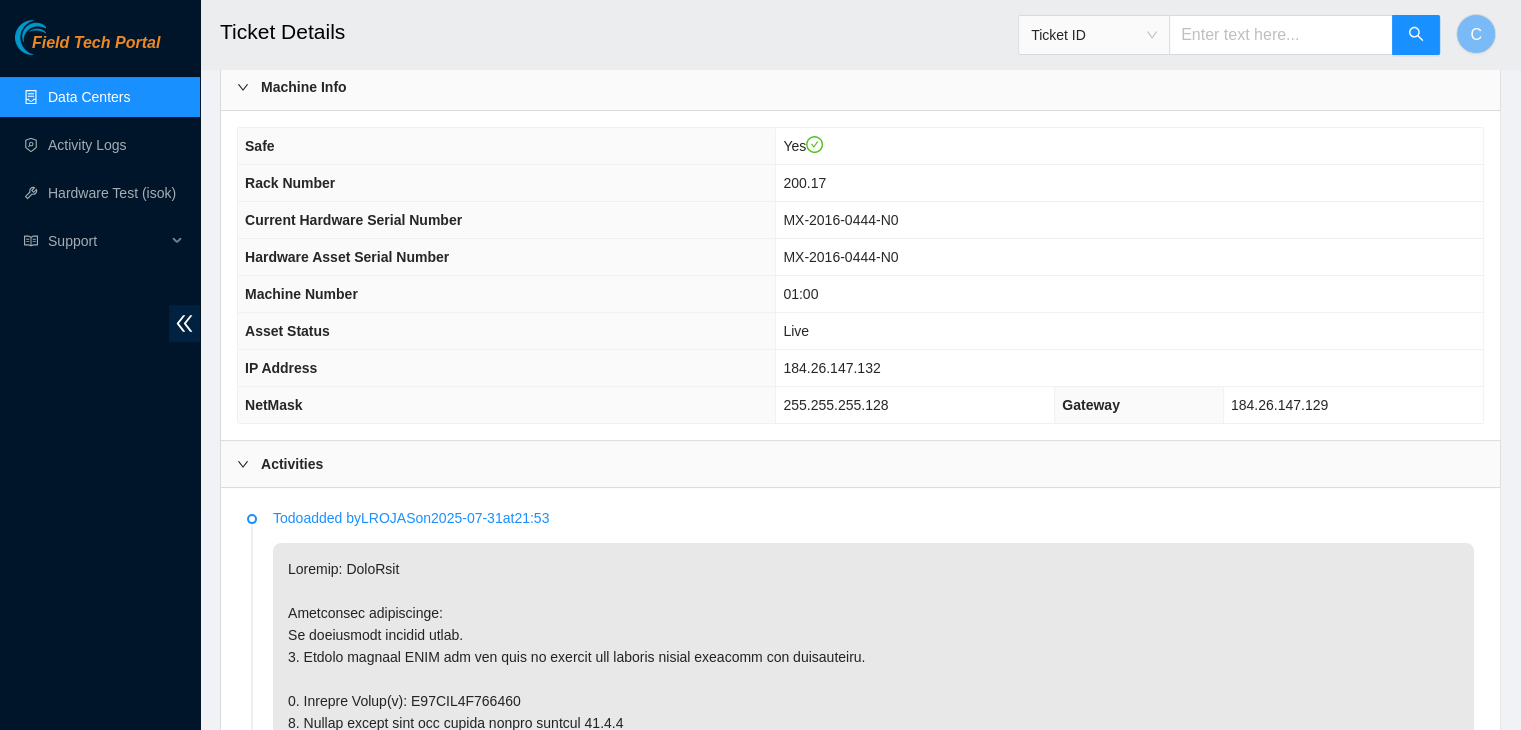 click at bounding box center (873, 1009) 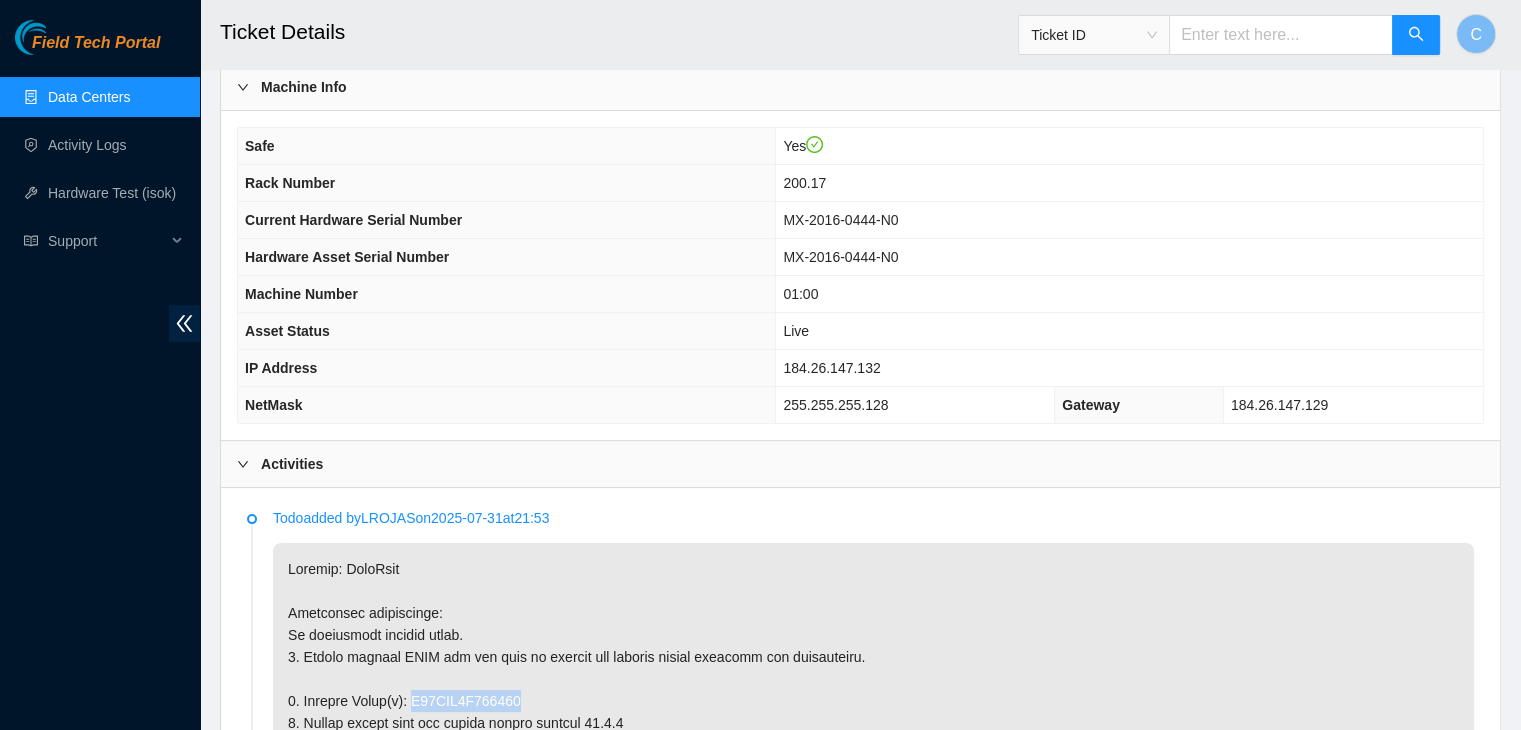 click at bounding box center (873, 1009) 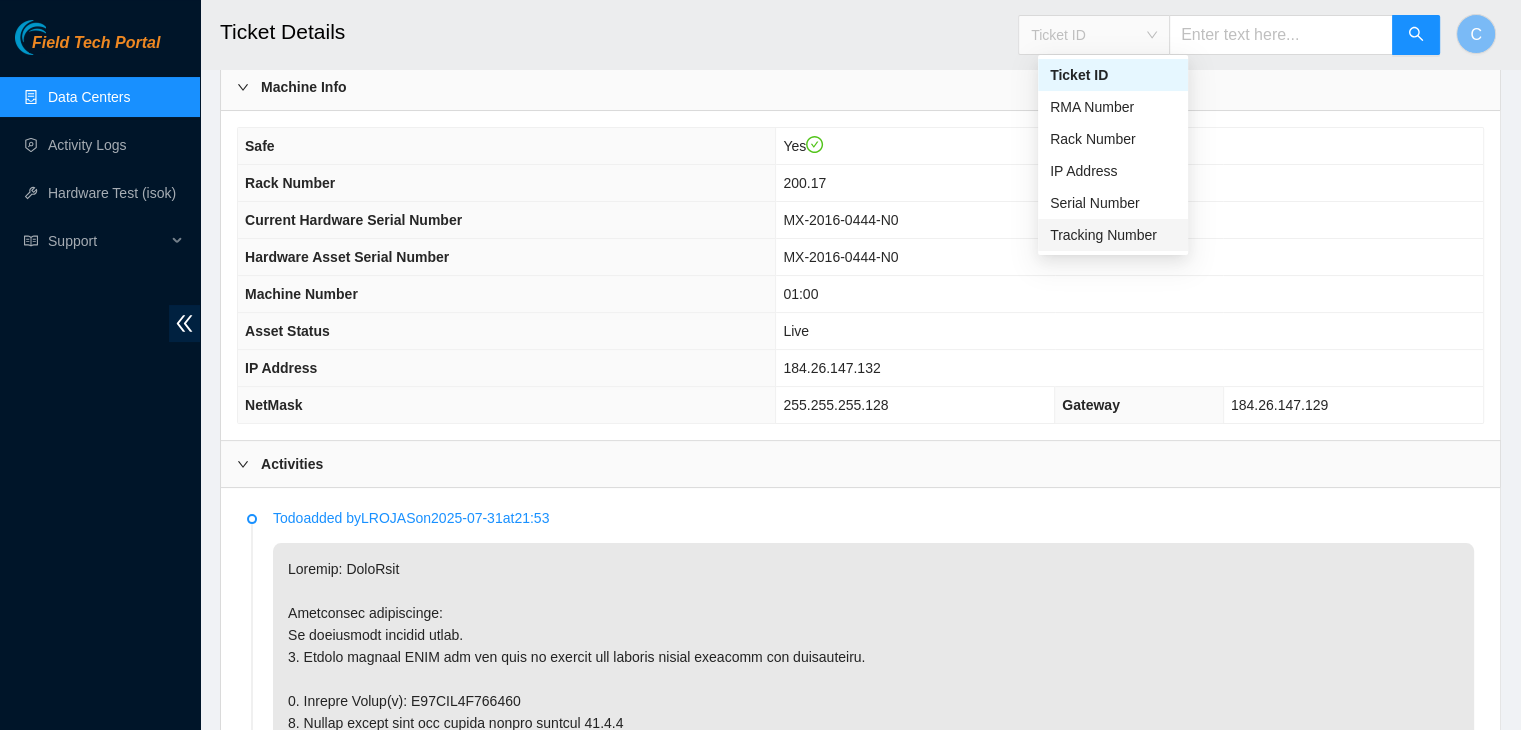 click on "Tracking Number" at bounding box center [1113, 235] 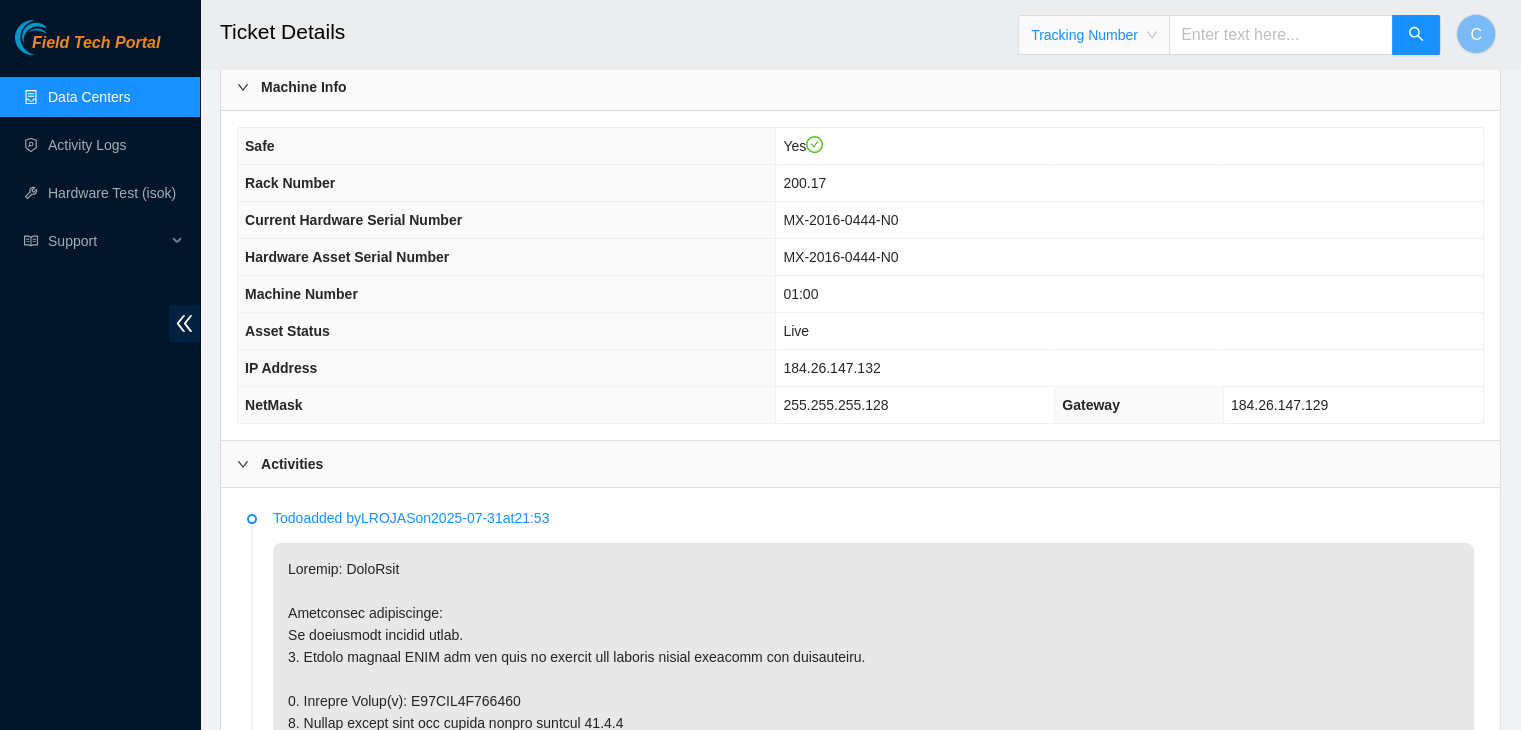 click at bounding box center [1281, 35] 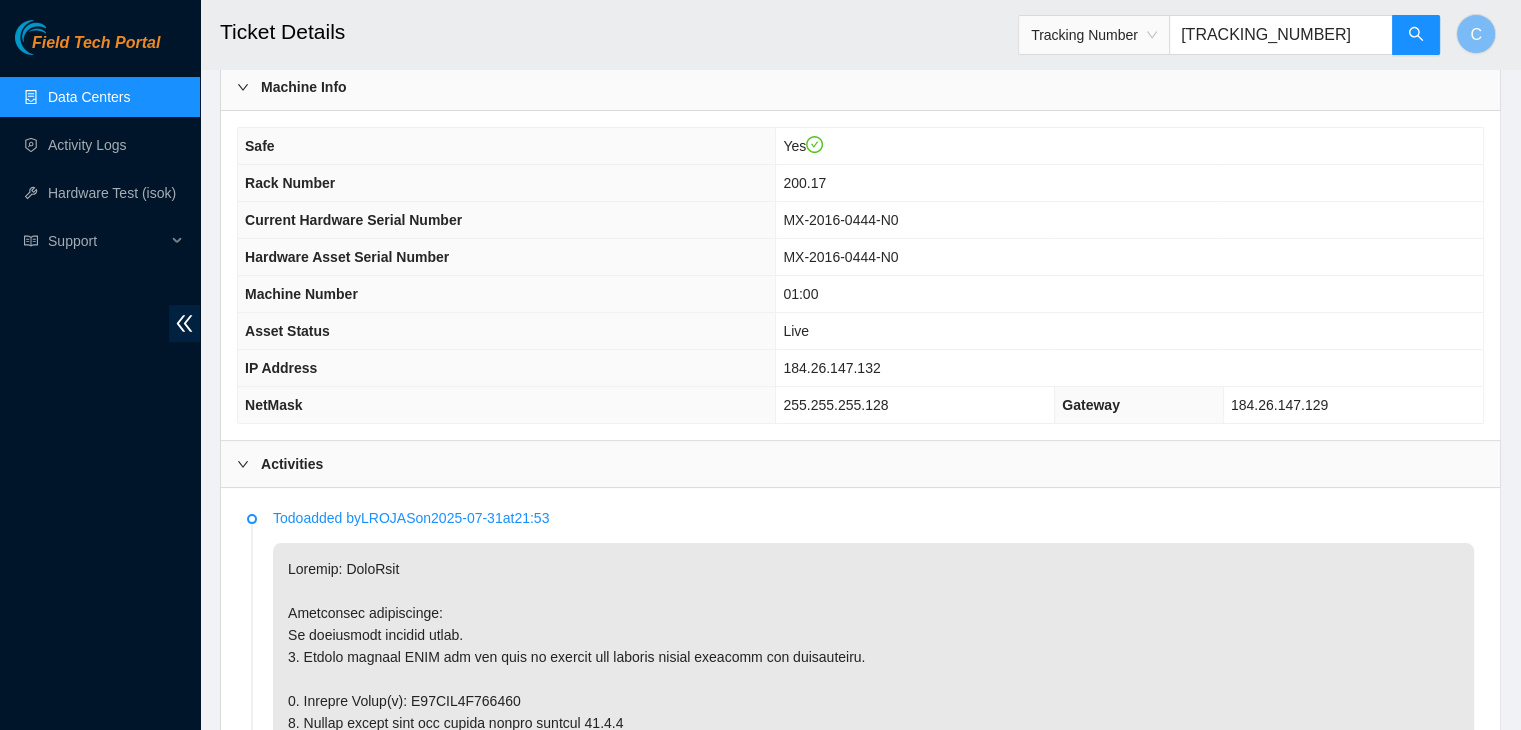 type on "463470036677" 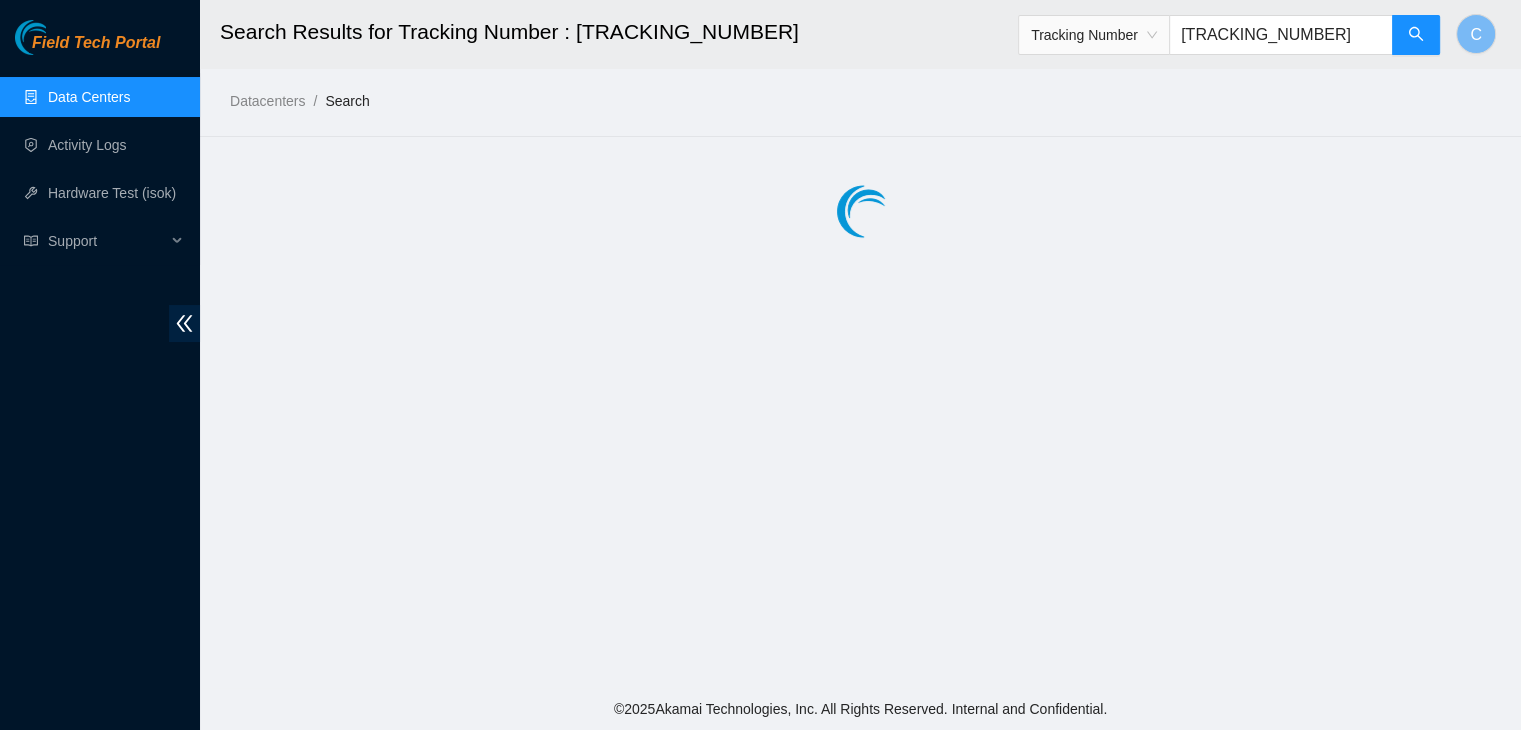 scroll, scrollTop: 0, scrollLeft: 0, axis: both 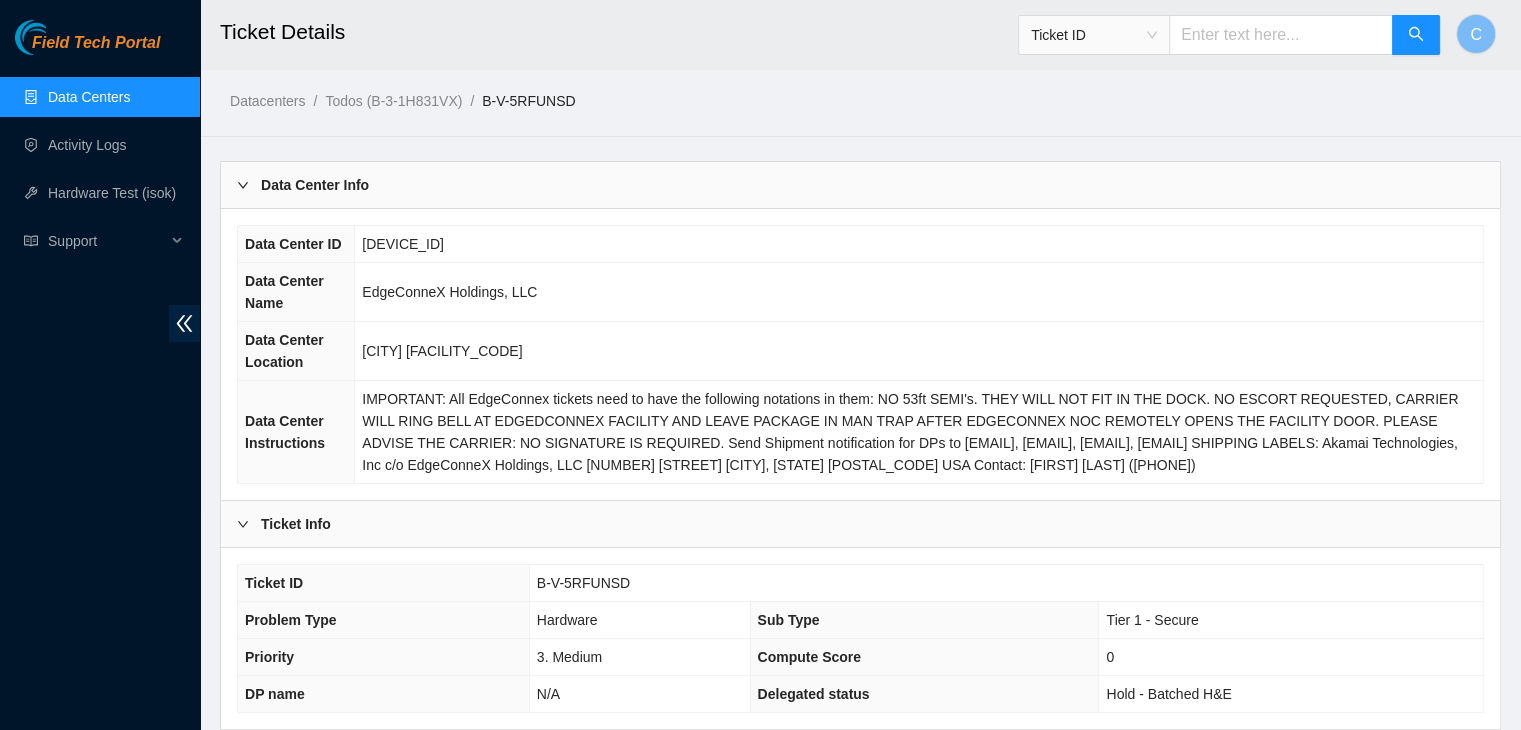 click on "Data Center Info" at bounding box center (860, 185) 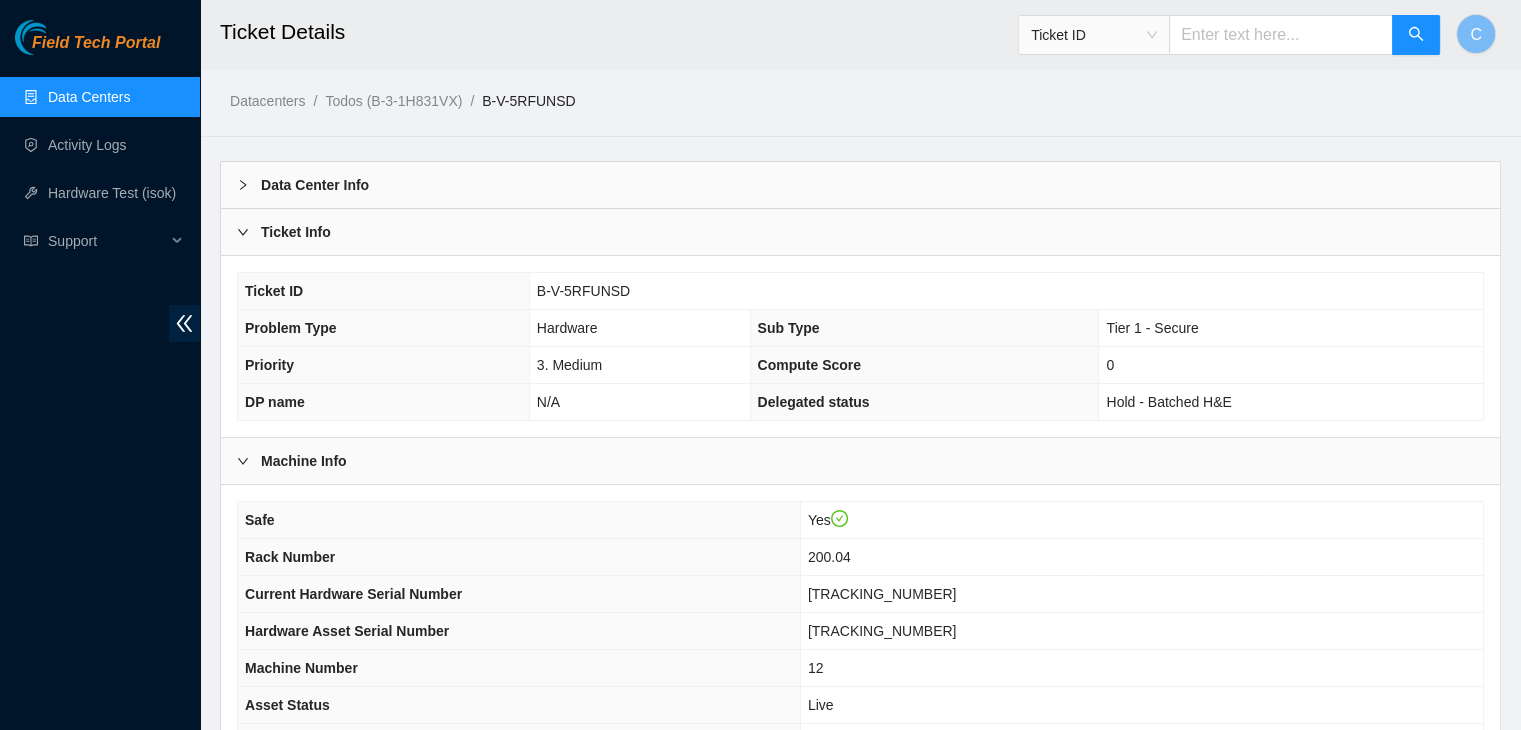 click on "Ticket Info" at bounding box center [860, 232] 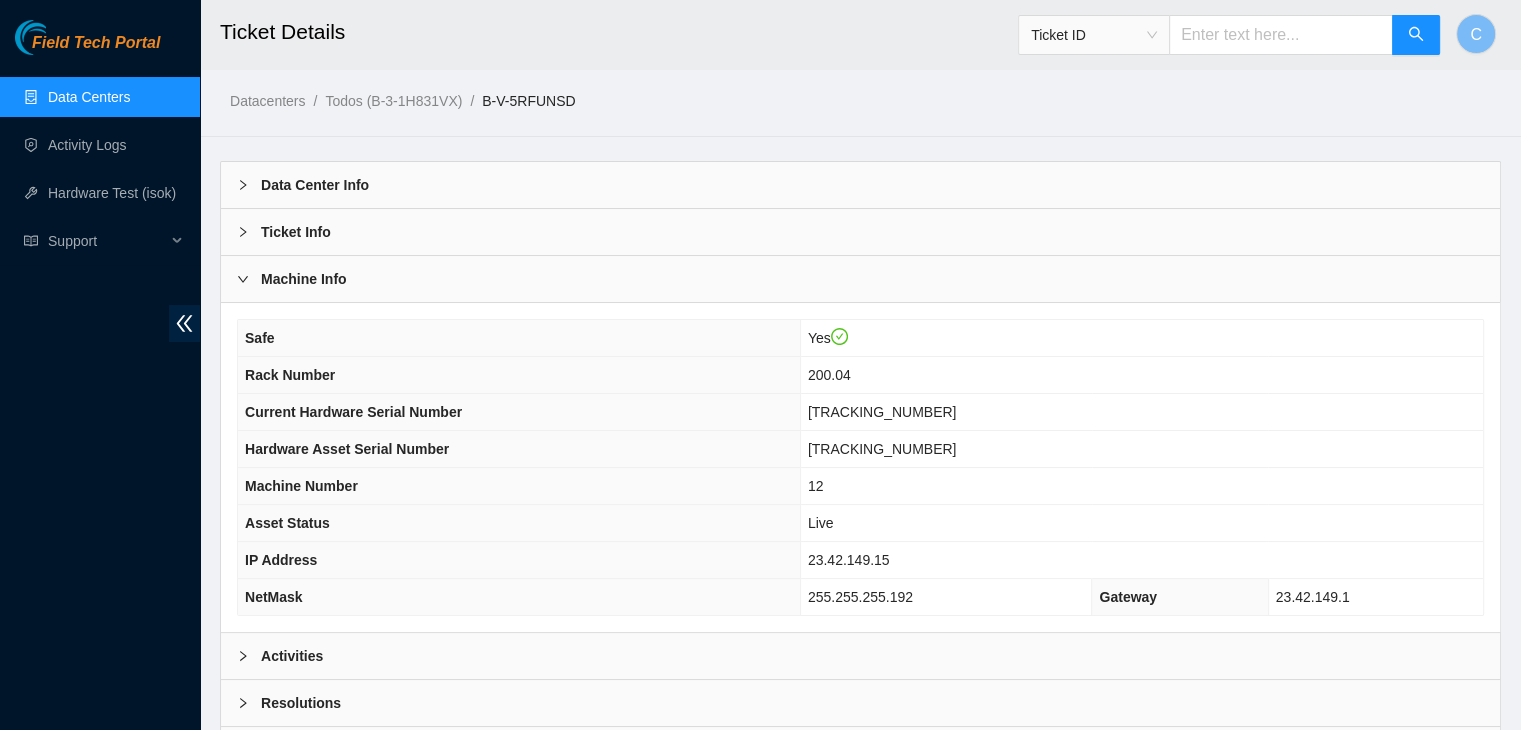 scroll, scrollTop: 149, scrollLeft: 0, axis: vertical 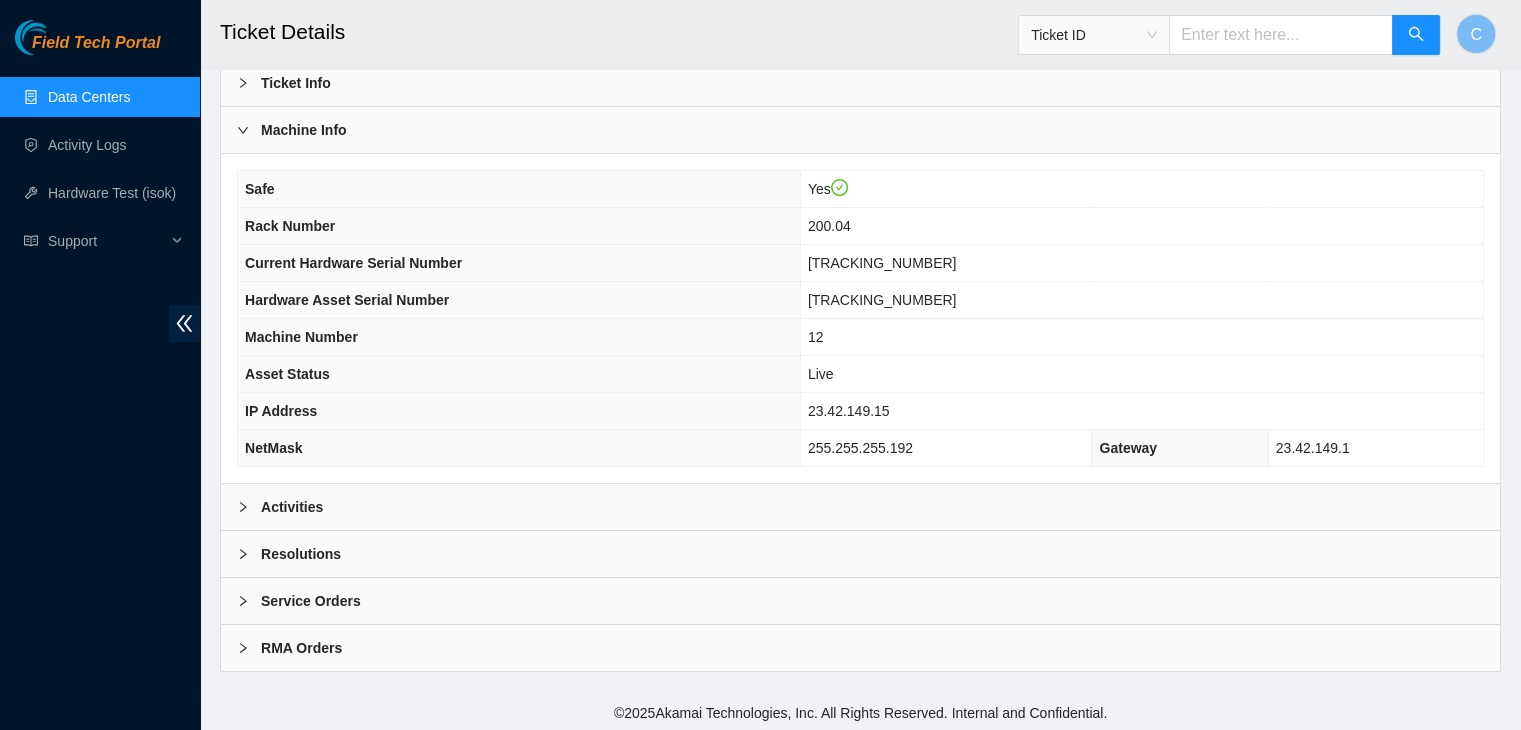 click on "Activities" at bounding box center (860, 507) 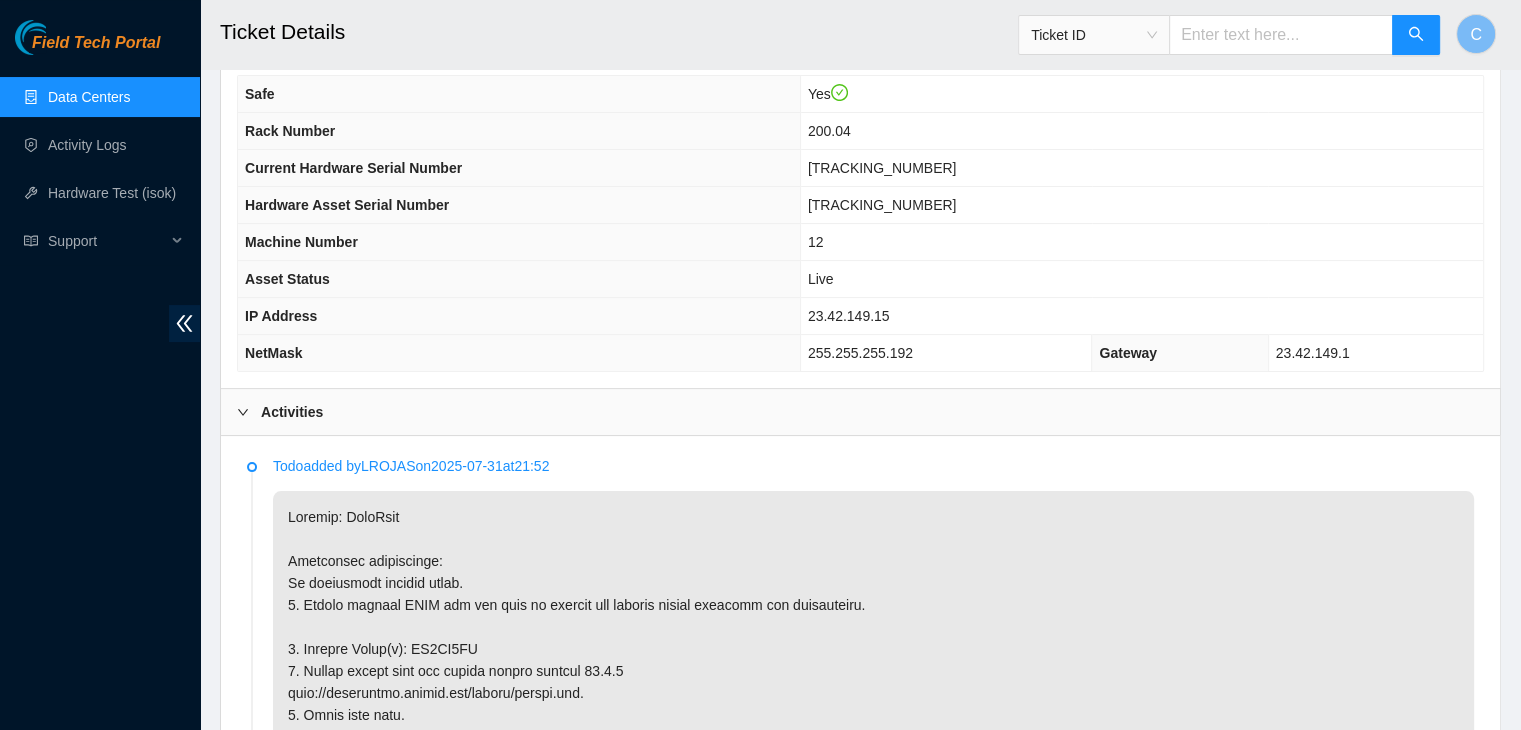 scroll, scrollTop: 245, scrollLeft: 0, axis: vertical 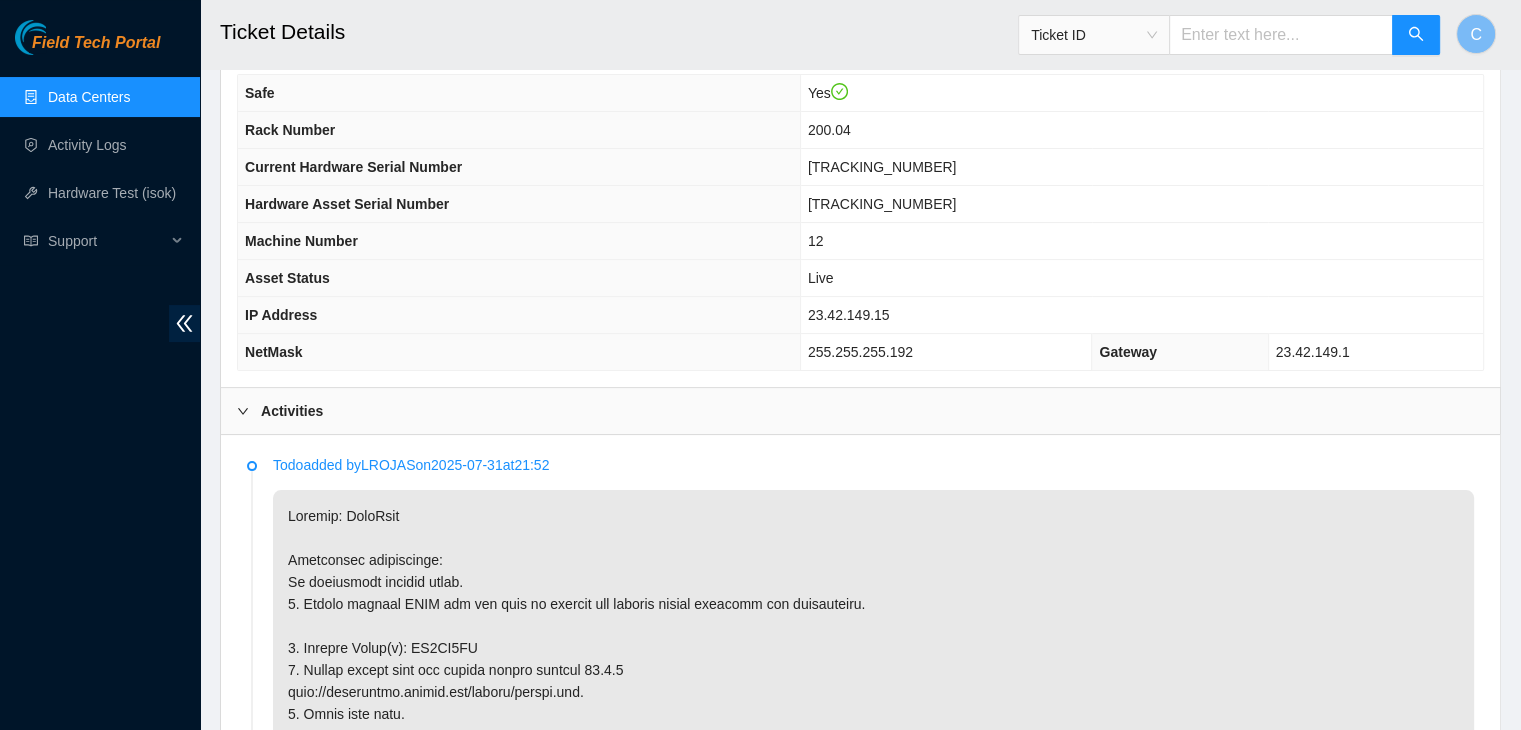 click at bounding box center (873, 956) 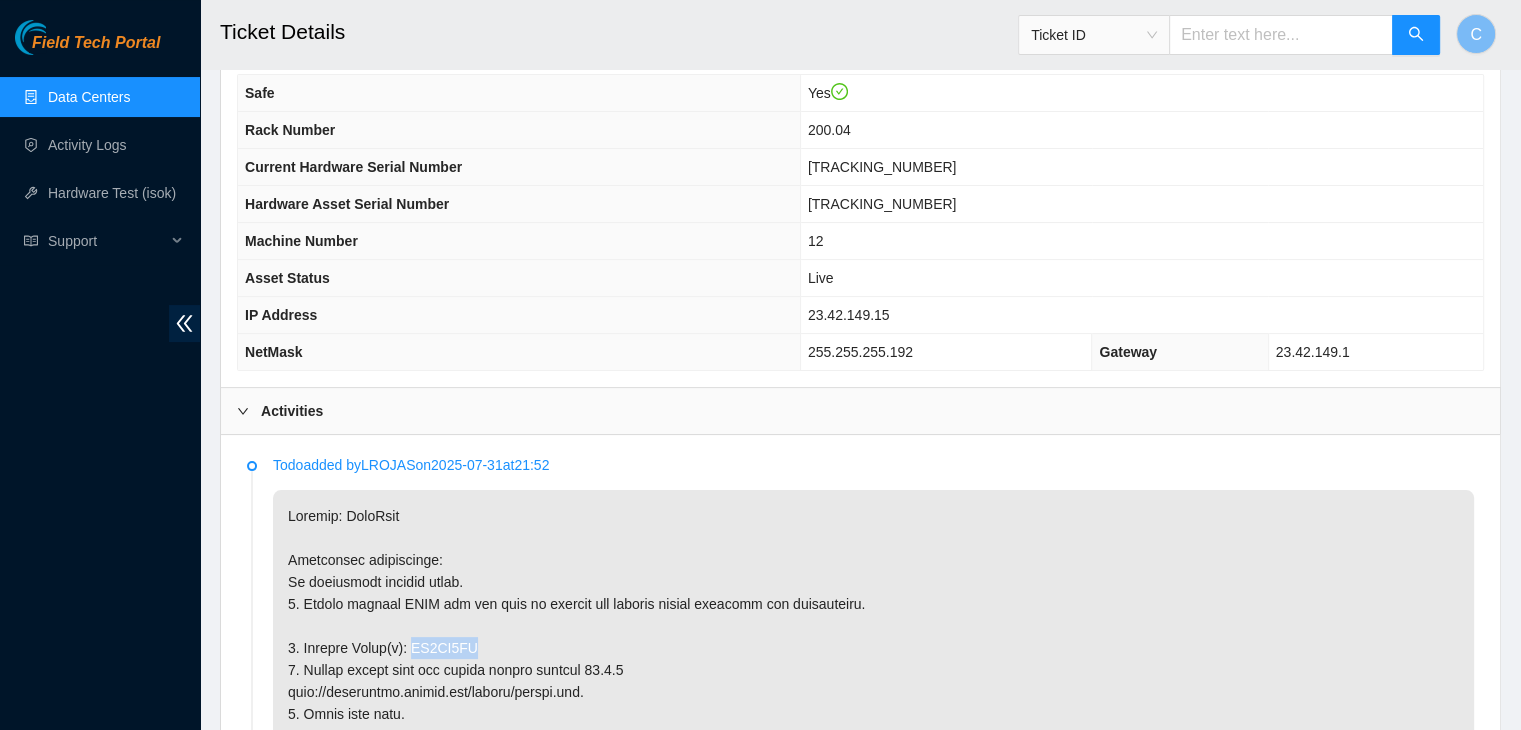 click at bounding box center [873, 956] 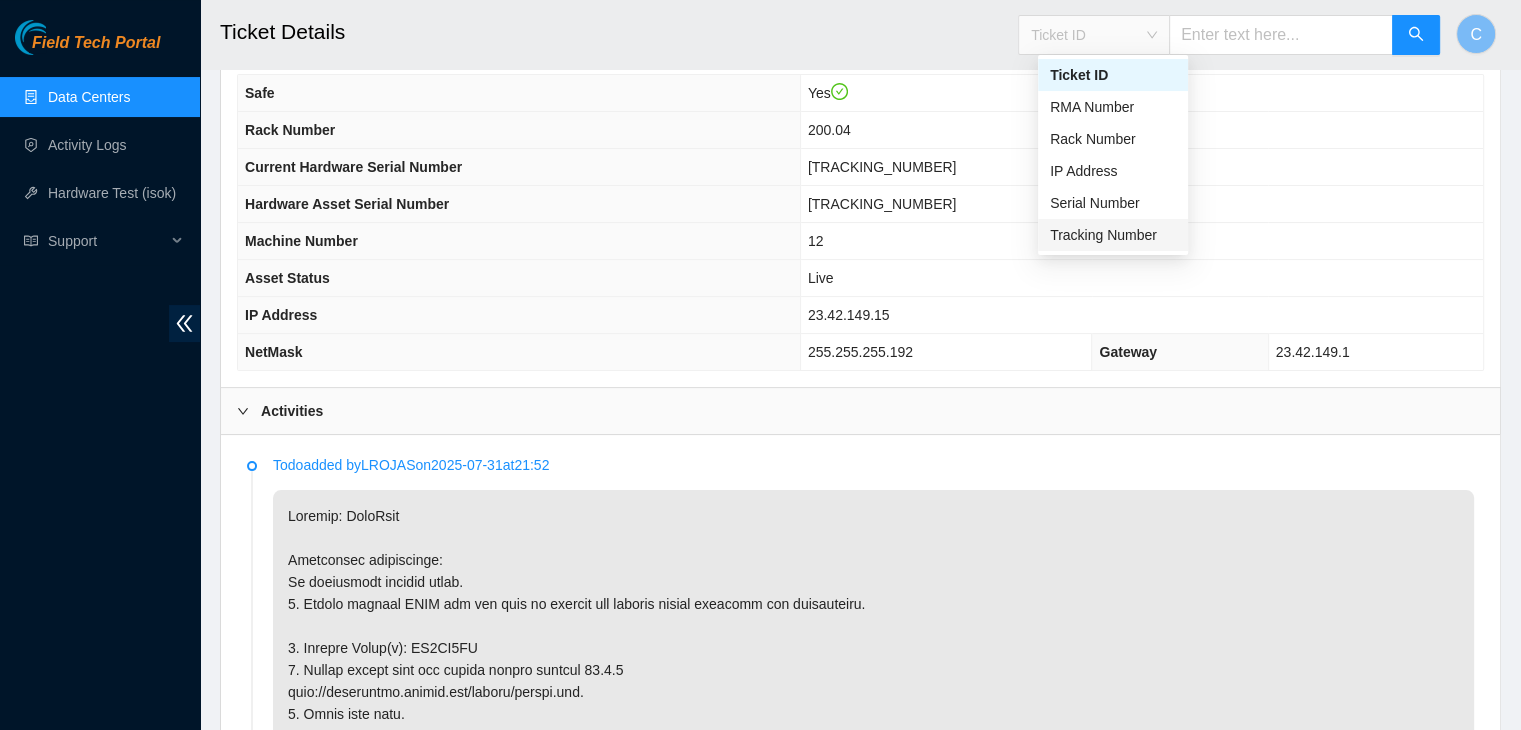 click on "Tracking Number" at bounding box center (1113, 235) 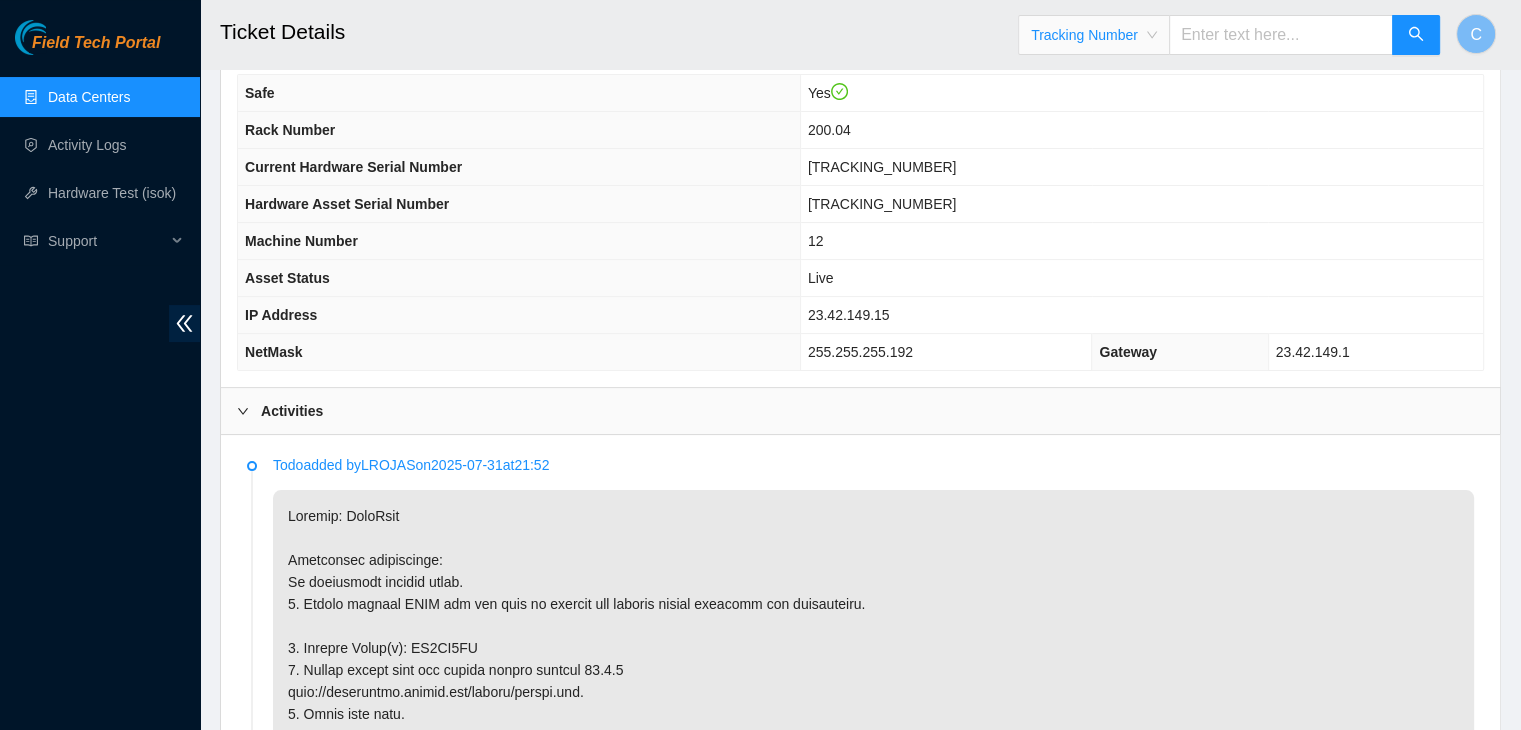 click at bounding box center (1281, 35) 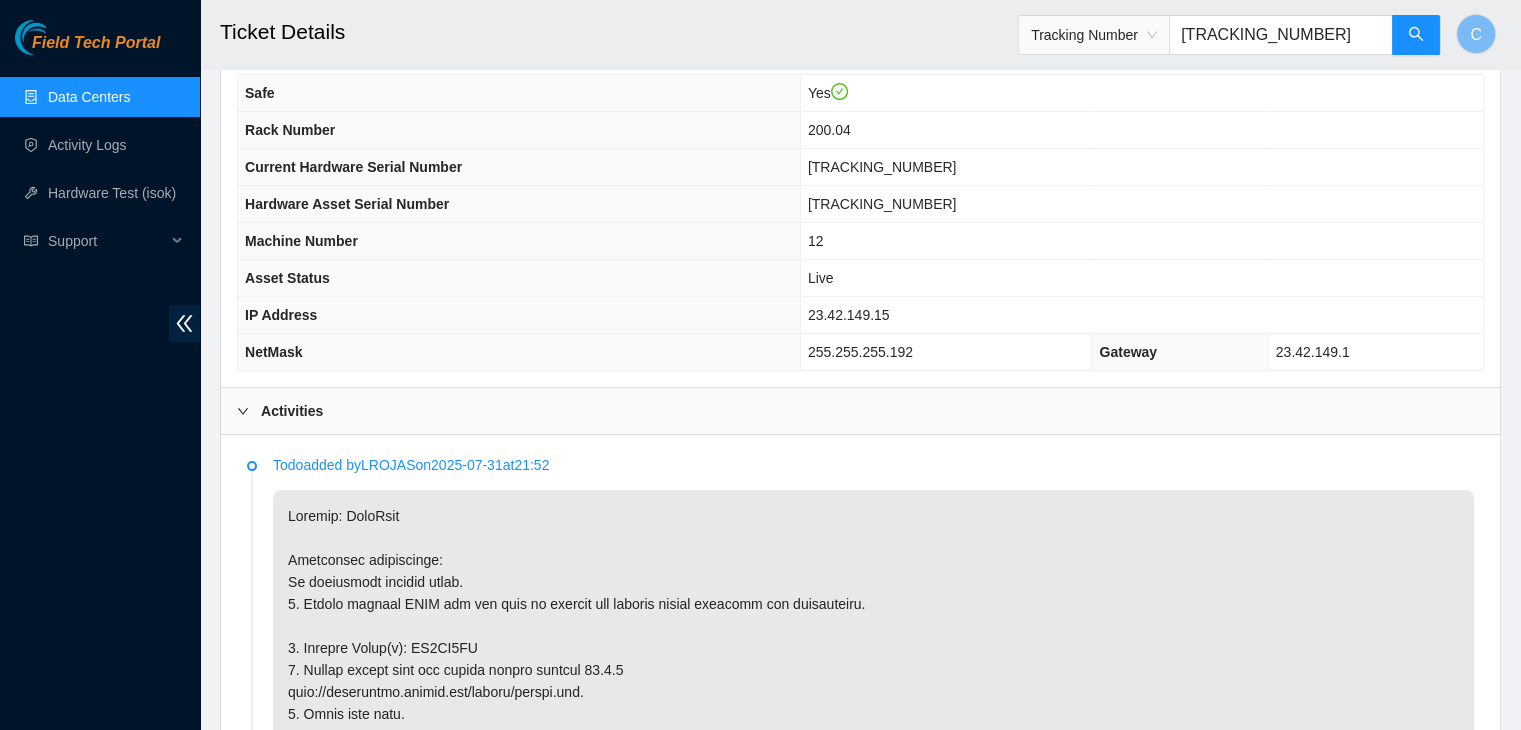 type on "463470037515" 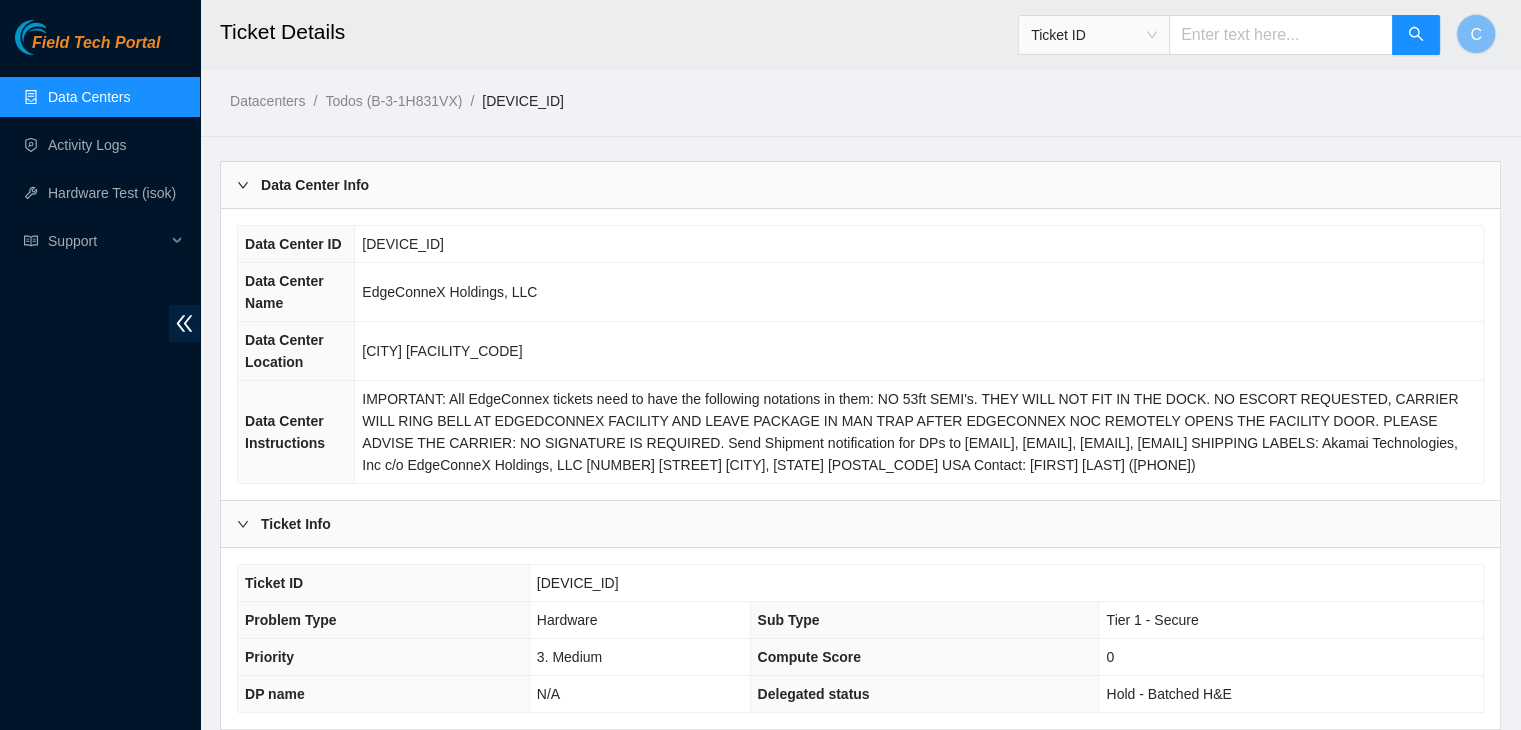 click on "Data Center Info" at bounding box center (860, 185) 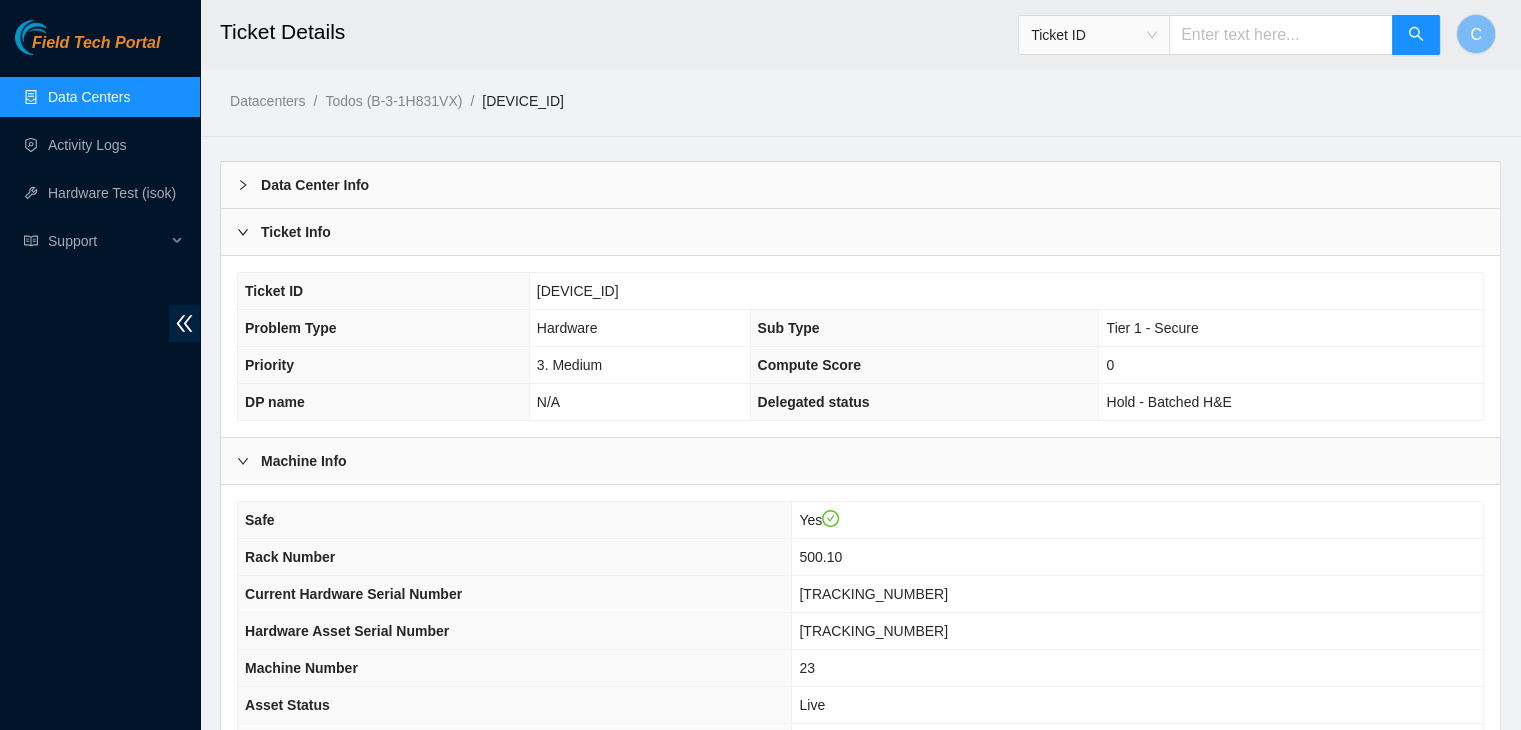 click on "Ticket Info" at bounding box center (860, 232) 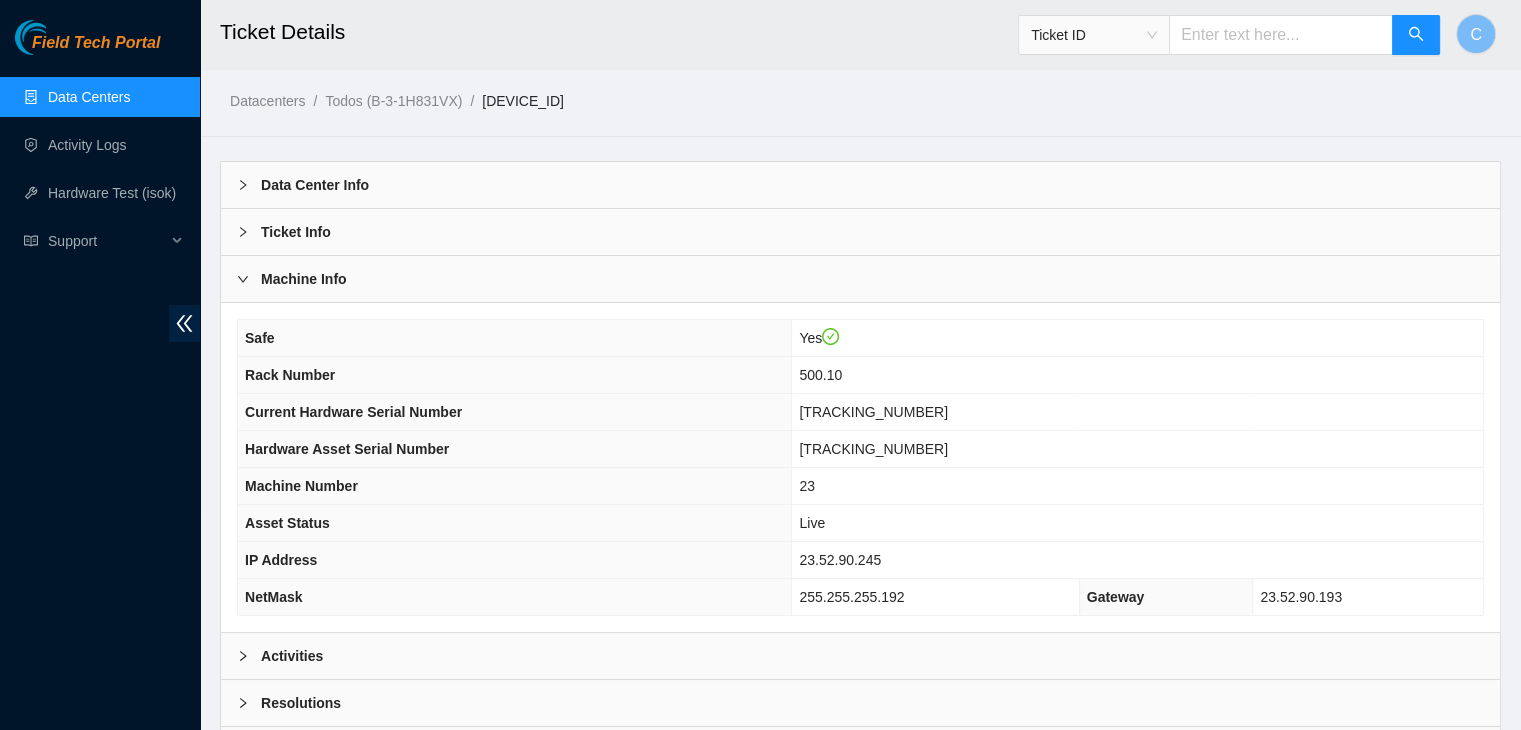 scroll, scrollTop: 149, scrollLeft: 0, axis: vertical 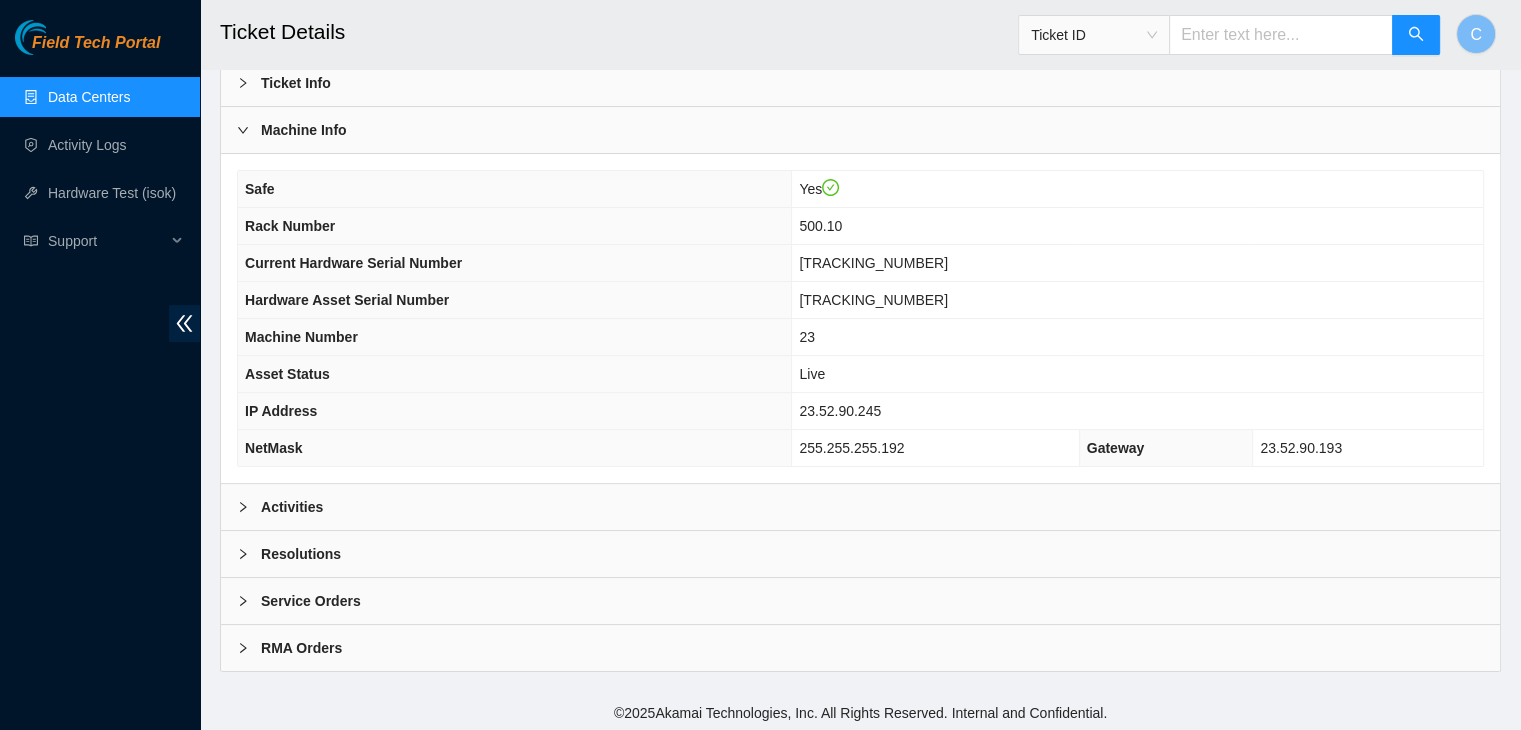 click on "Activities" at bounding box center (860, 507) 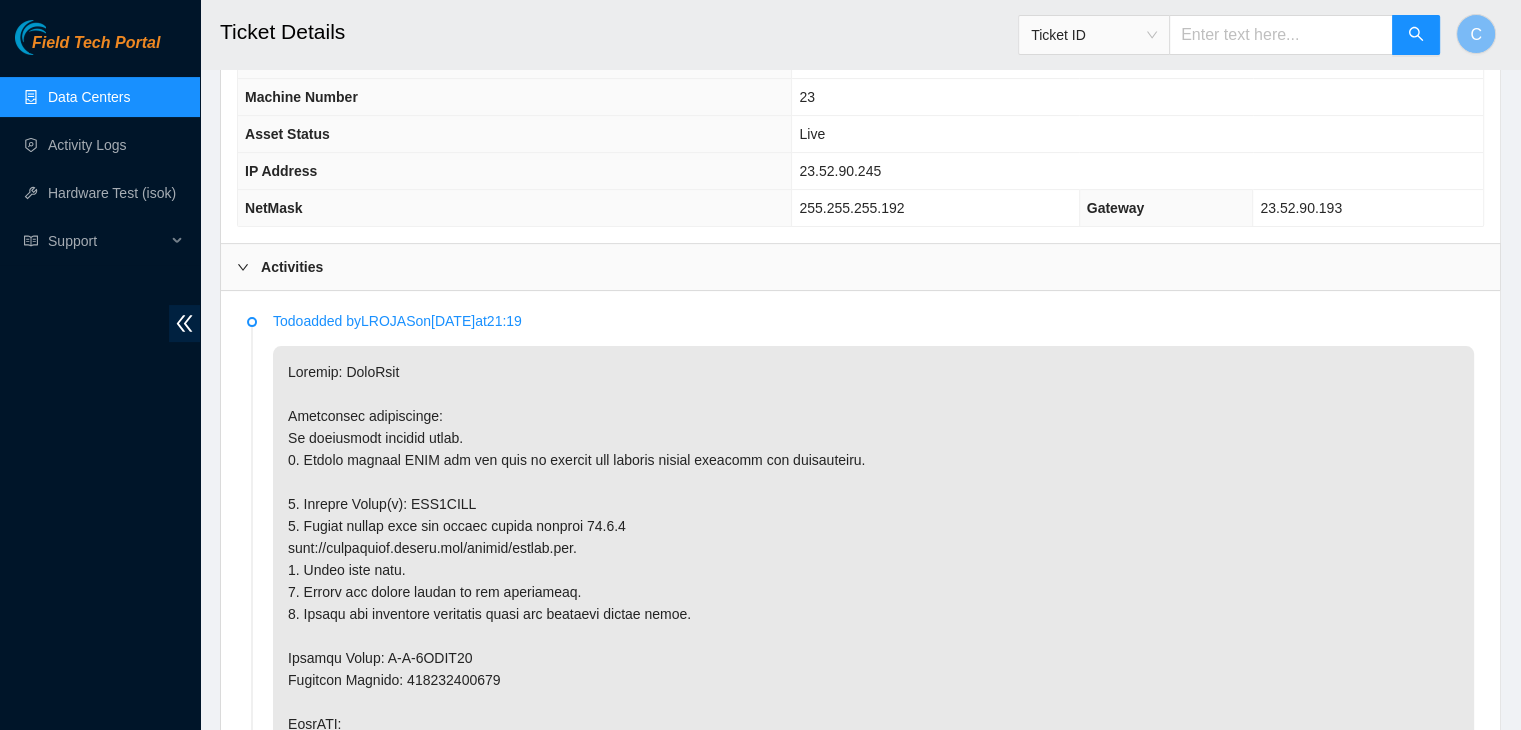scroll, scrollTop: 186, scrollLeft: 0, axis: vertical 